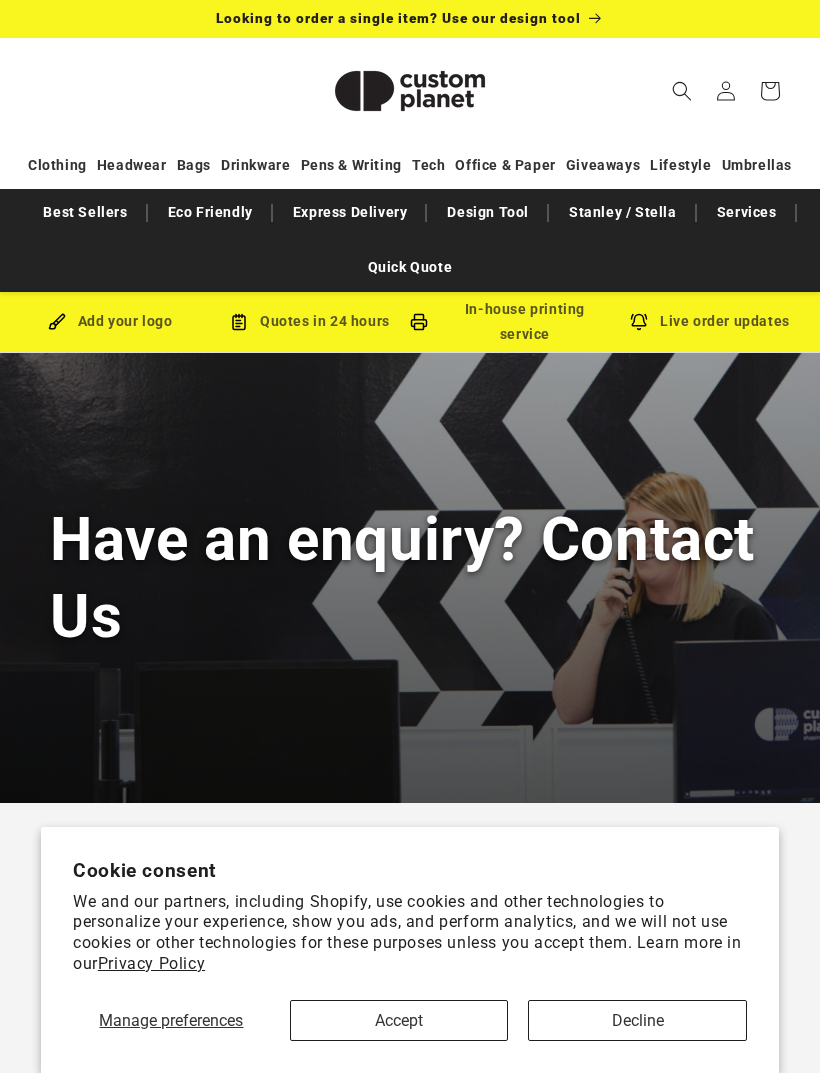 scroll, scrollTop: 0, scrollLeft: 0, axis: both 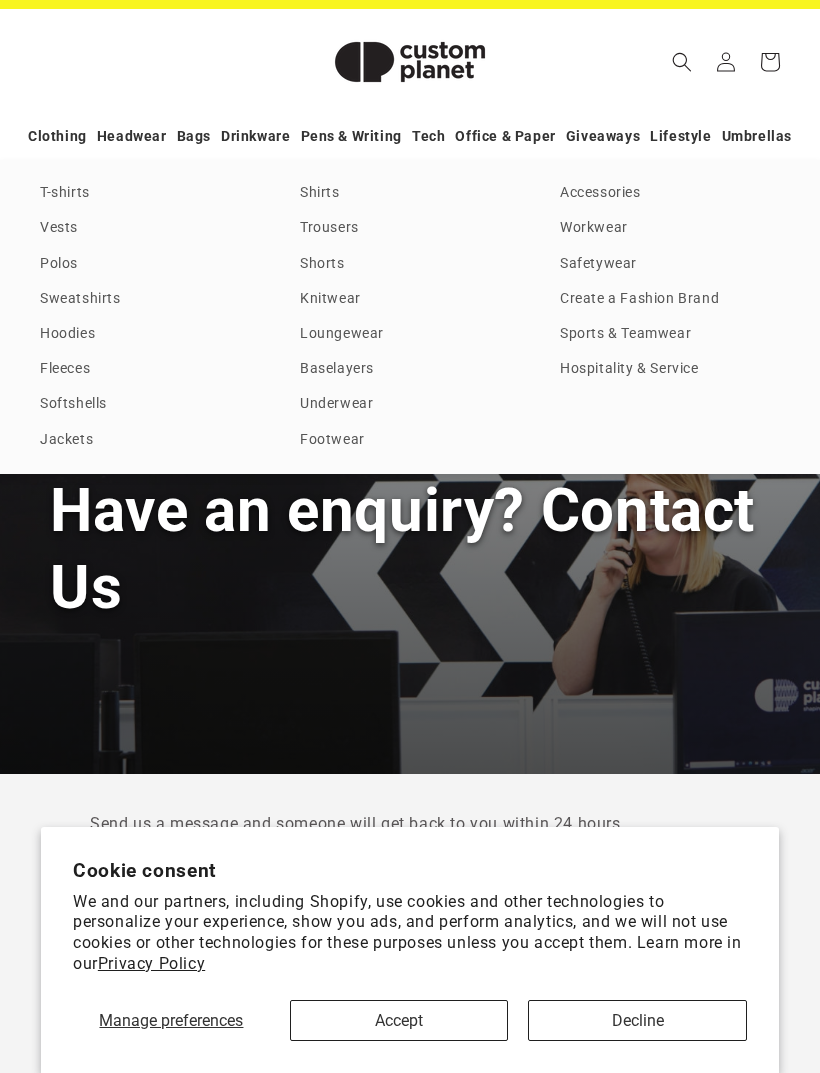 click on "Sports & Teamwear" at bounding box center [670, 334] 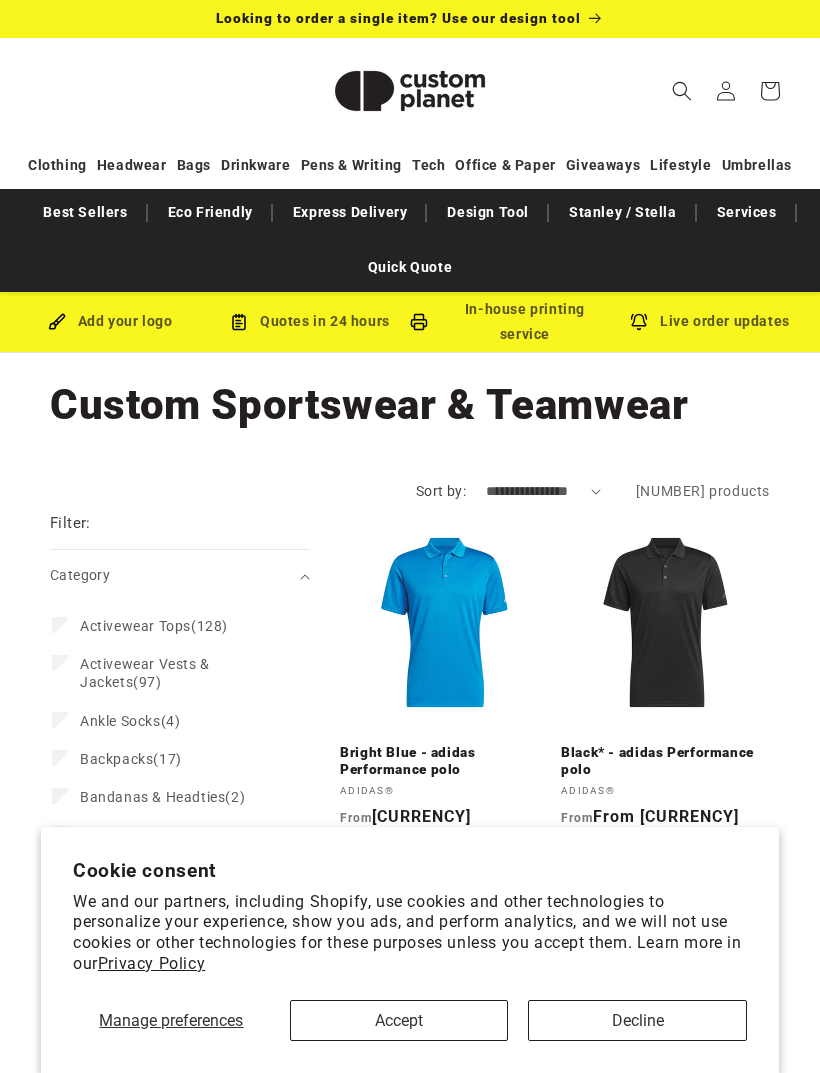 scroll, scrollTop: 0, scrollLeft: 0, axis: both 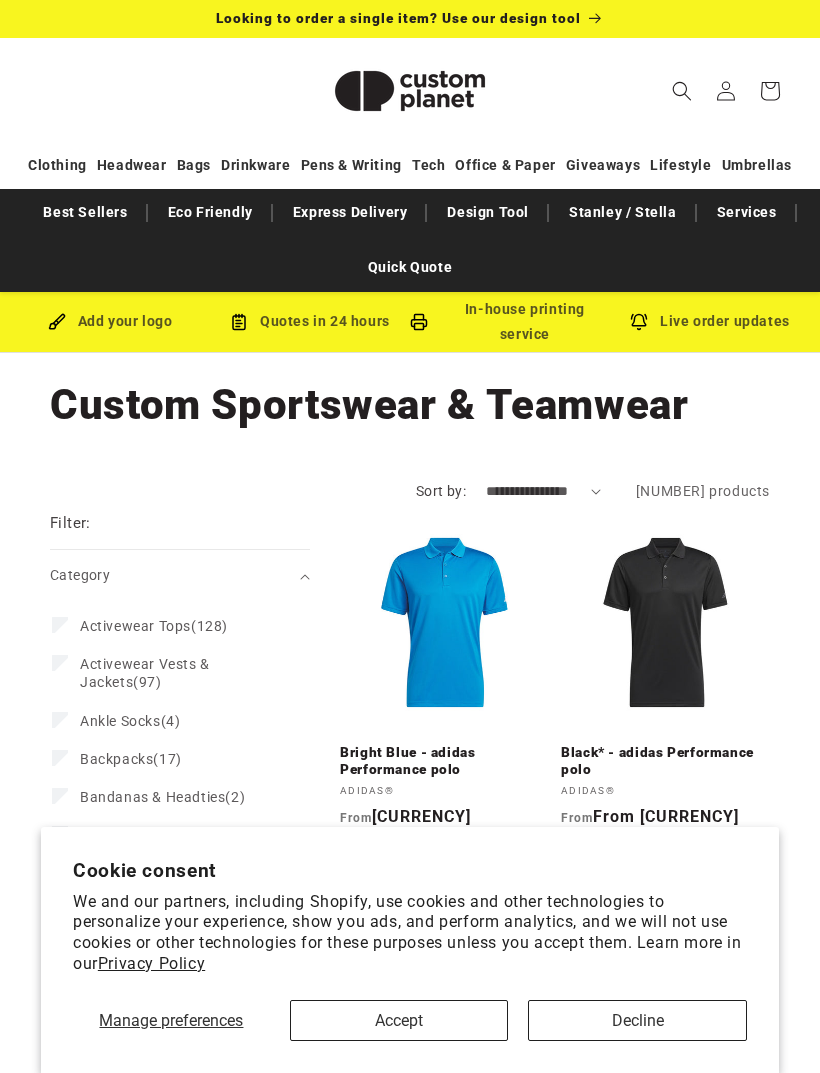 click on "Services" at bounding box center [747, 212] 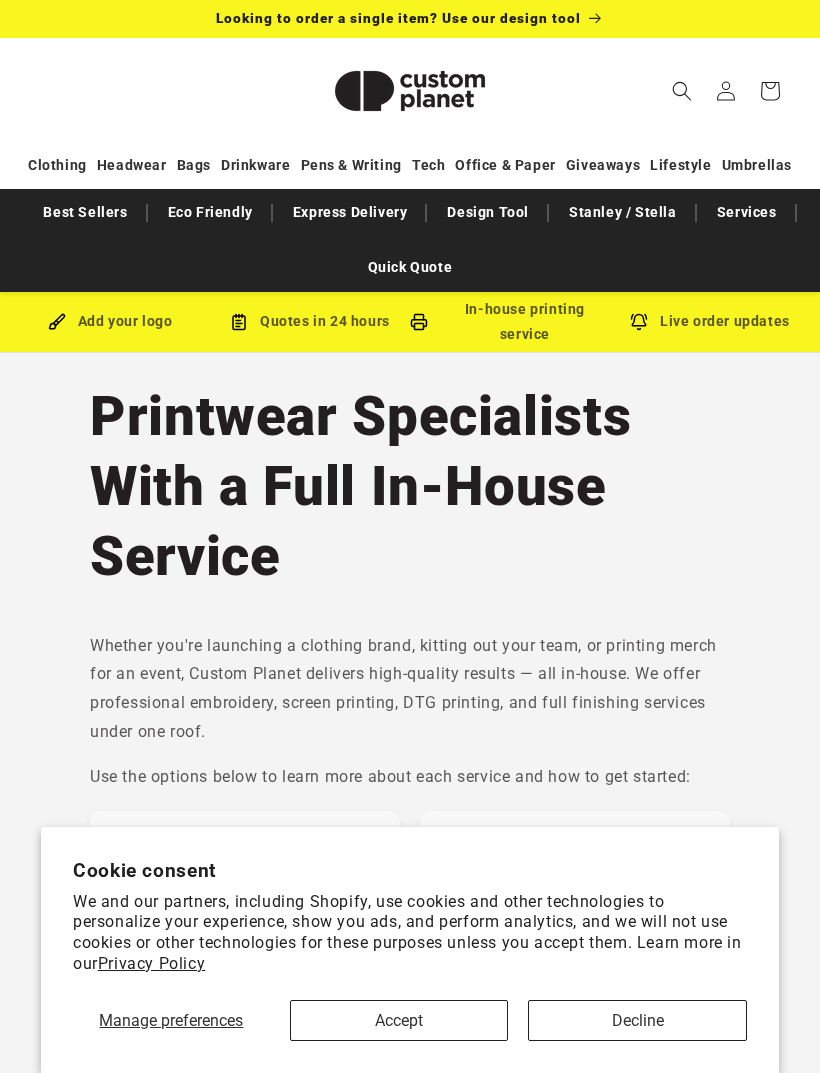 scroll, scrollTop: 0, scrollLeft: 0, axis: both 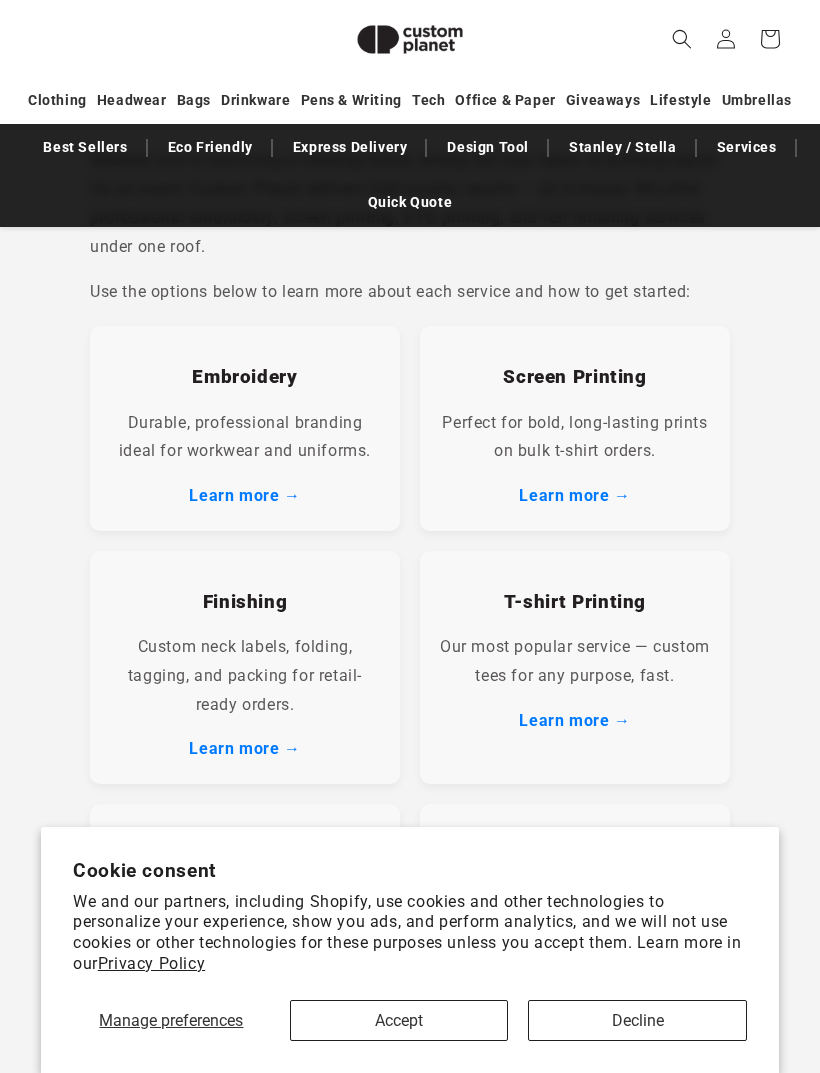 click on "Learn more →" at bounding box center (244, 495) 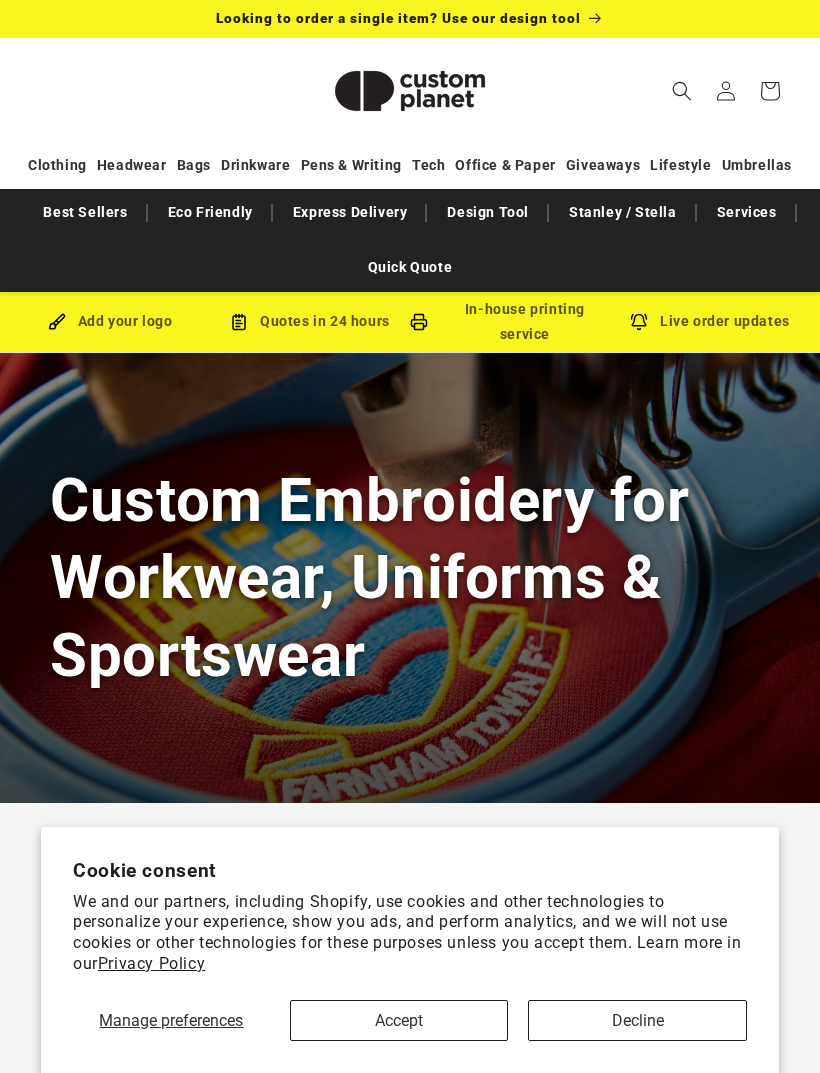 scroll, scrollTop: 0, scrollLeft: 0, axis: both 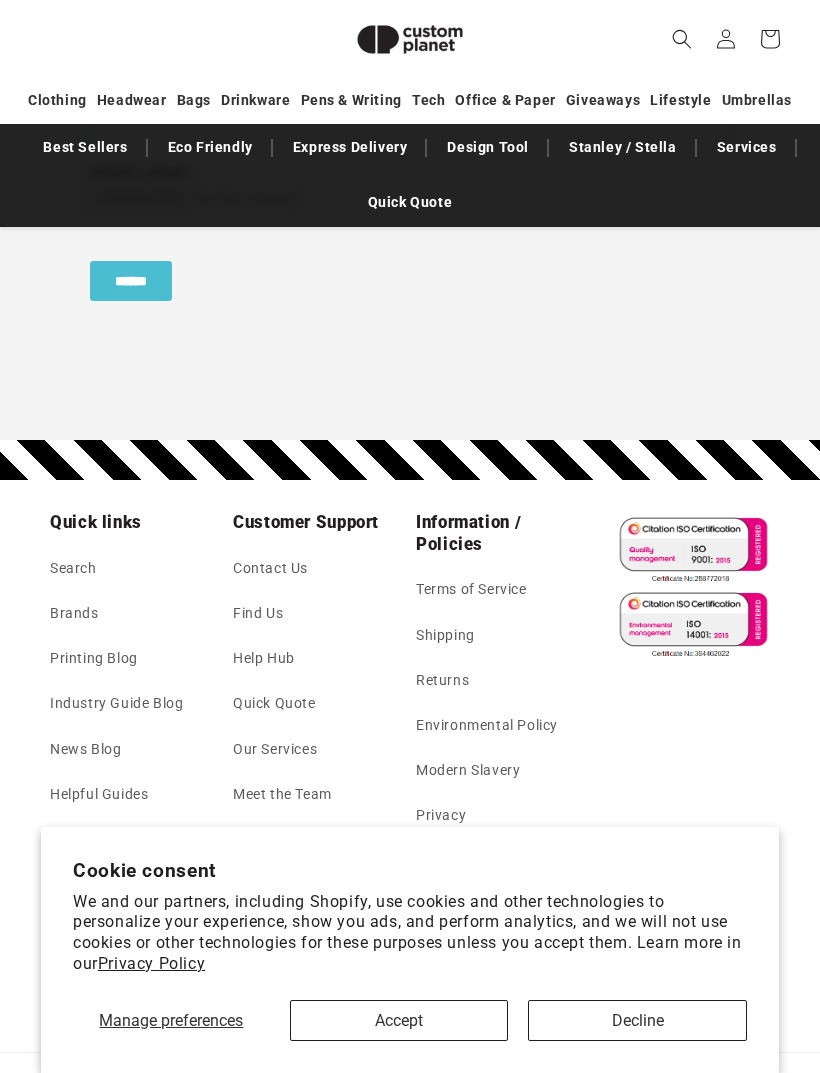 click on "Best Sellers" at bounding box center [85, 147] 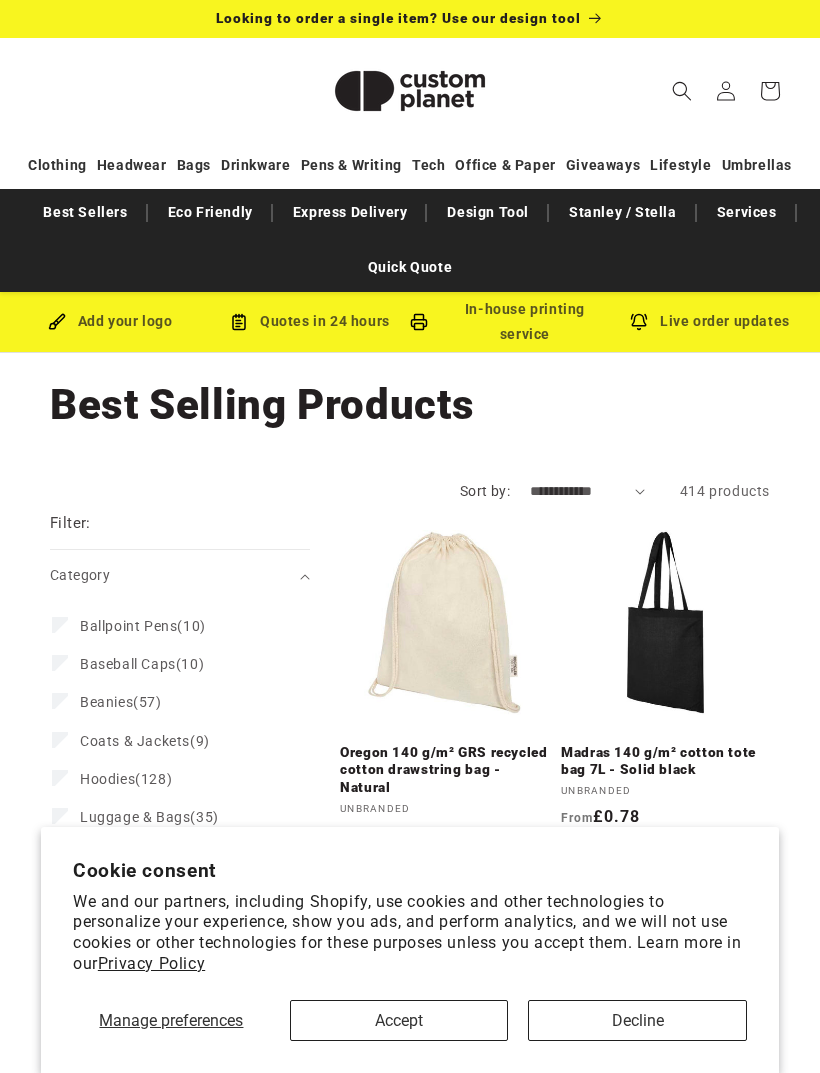 scroll, scrollTop: 0, scrollLeft: 0, axis: both 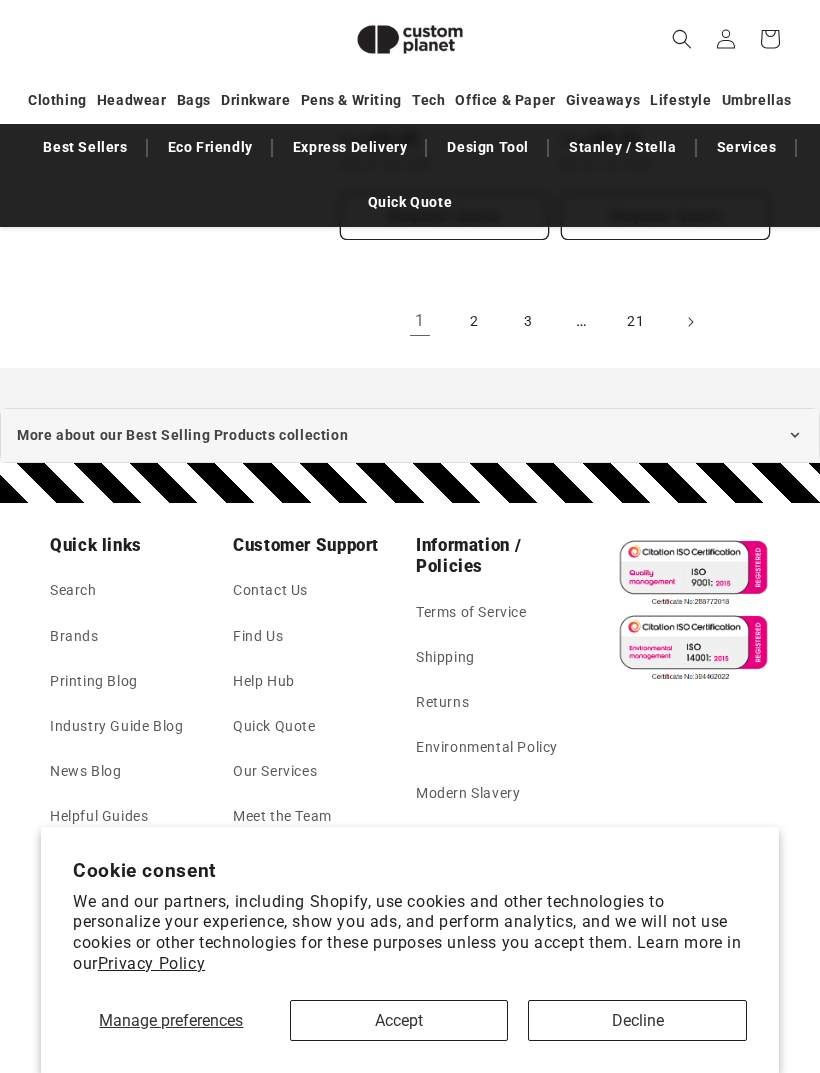 click on "Search" at bounding box center (73, 595) 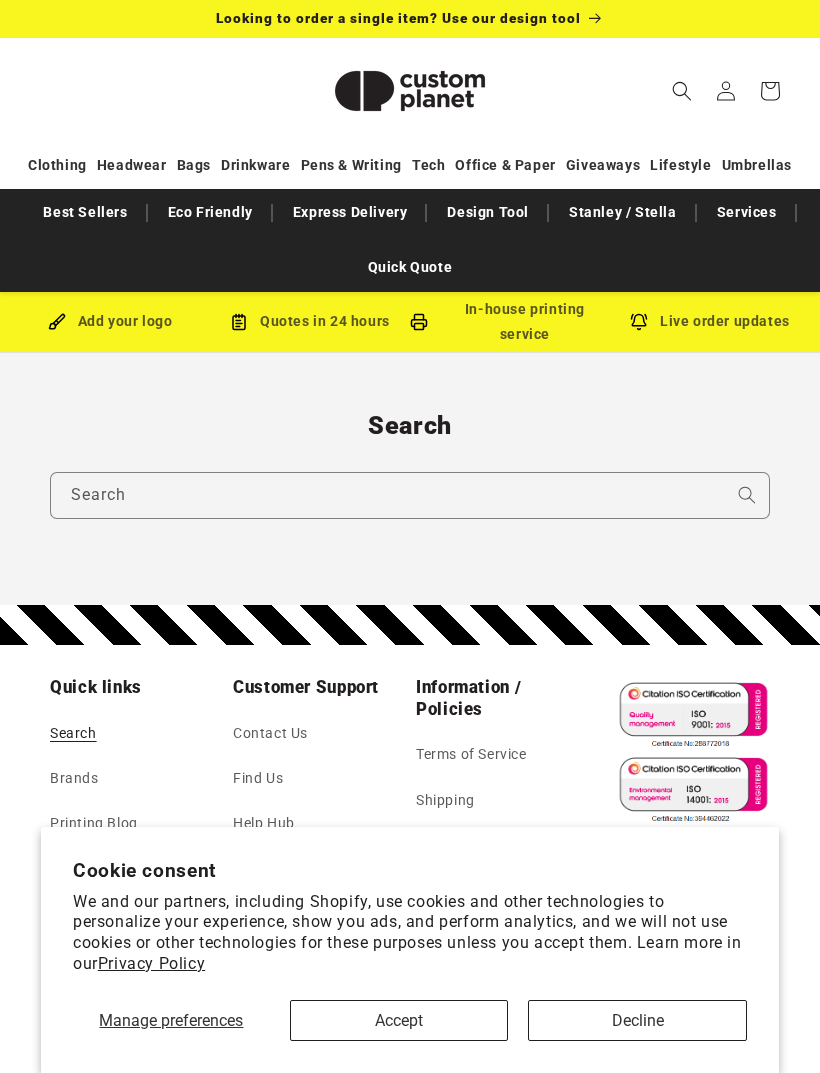 scroll, scrollTop: 0, scrollLeft: 0, axis: both 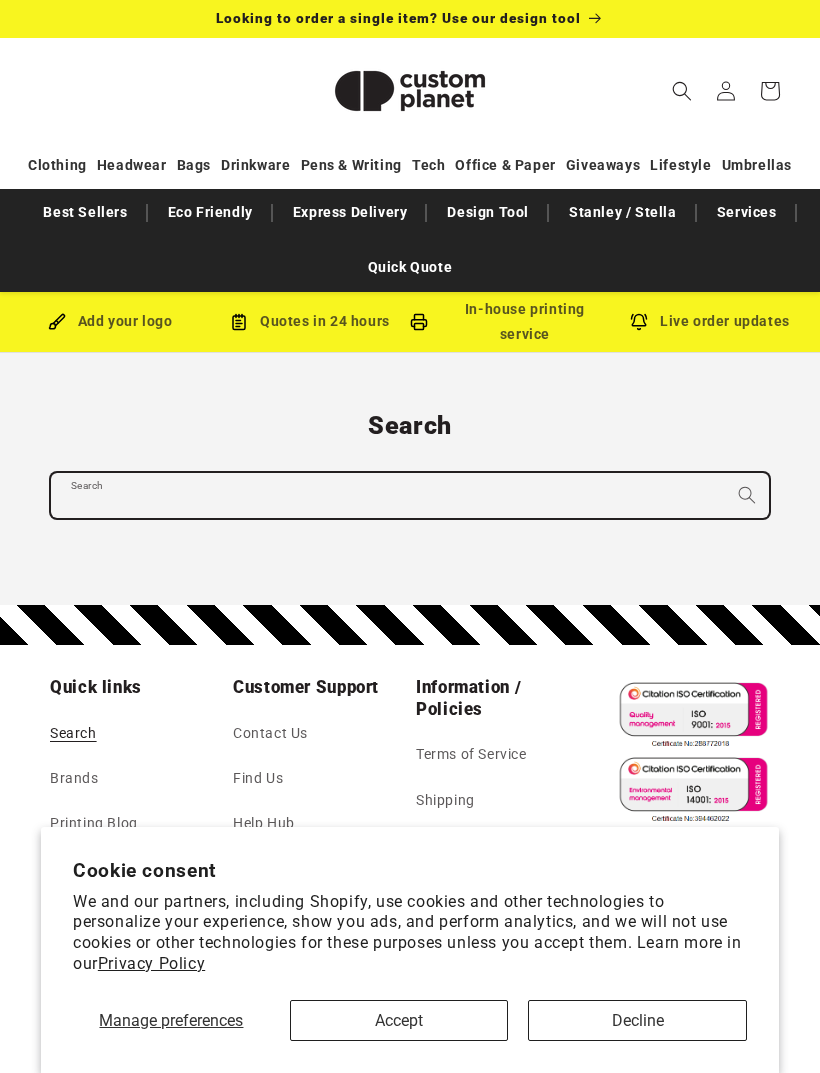 click on "Search" at bounding box center (410, 495) 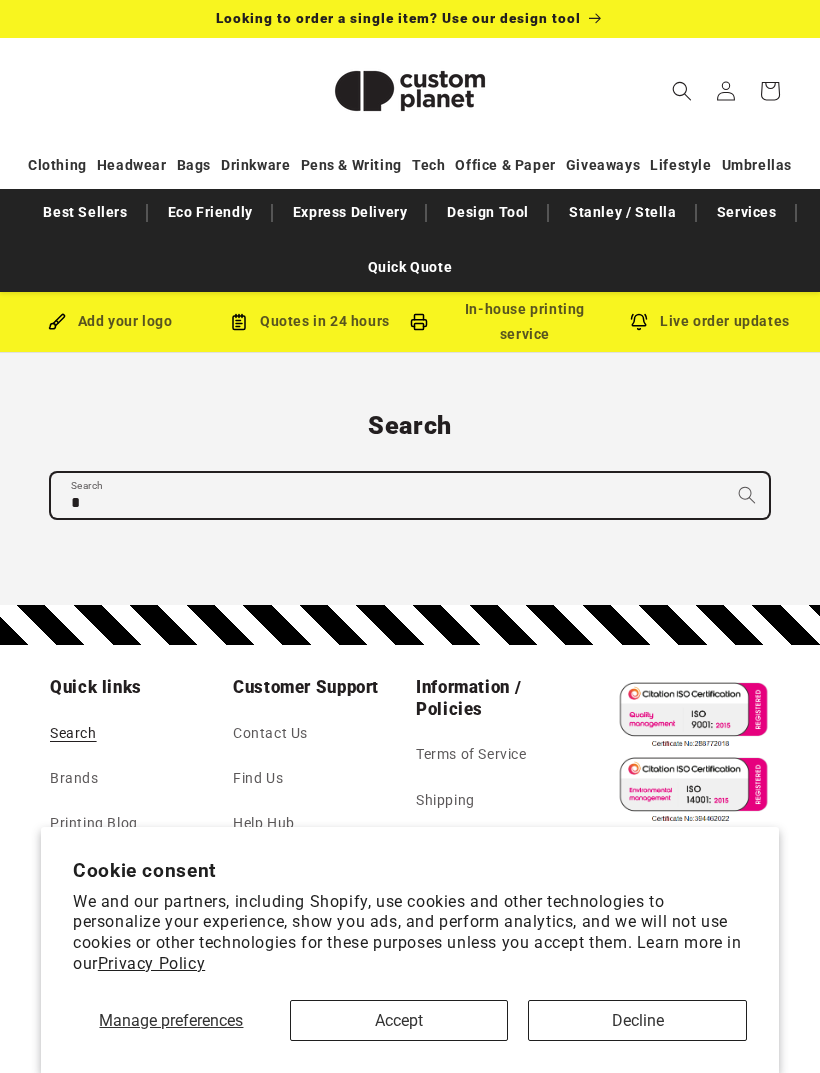 type on "*" 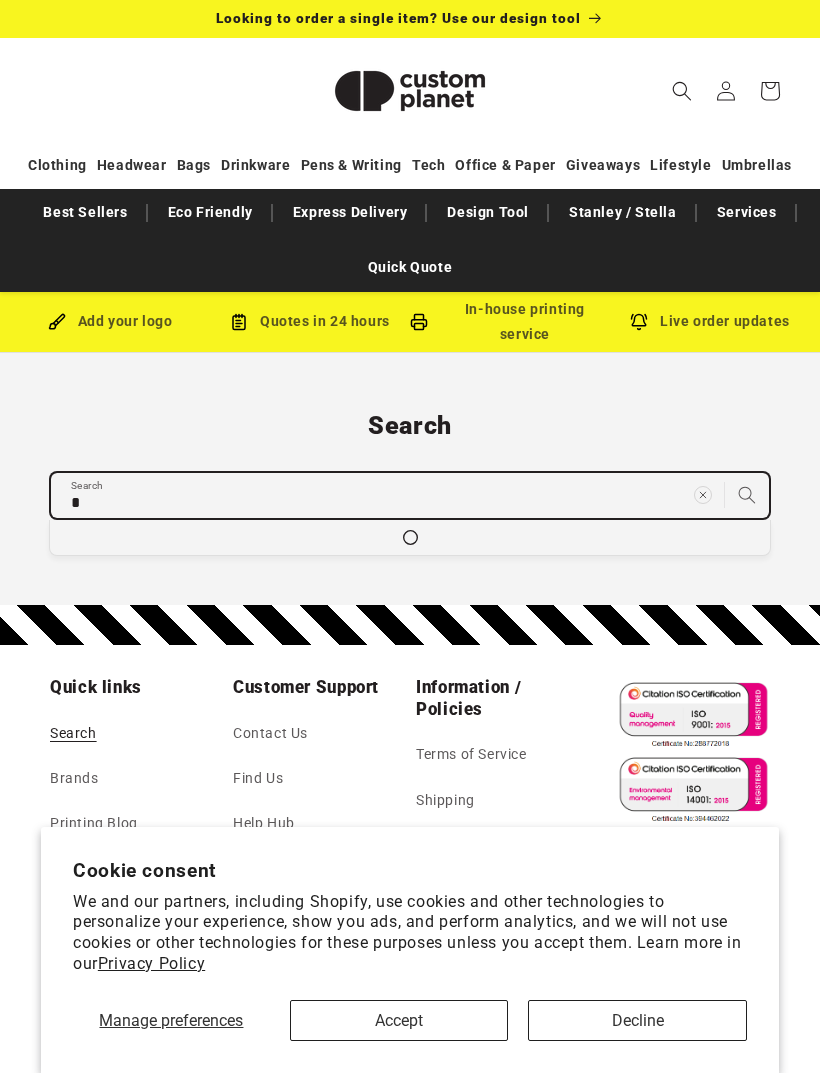 type on "**" 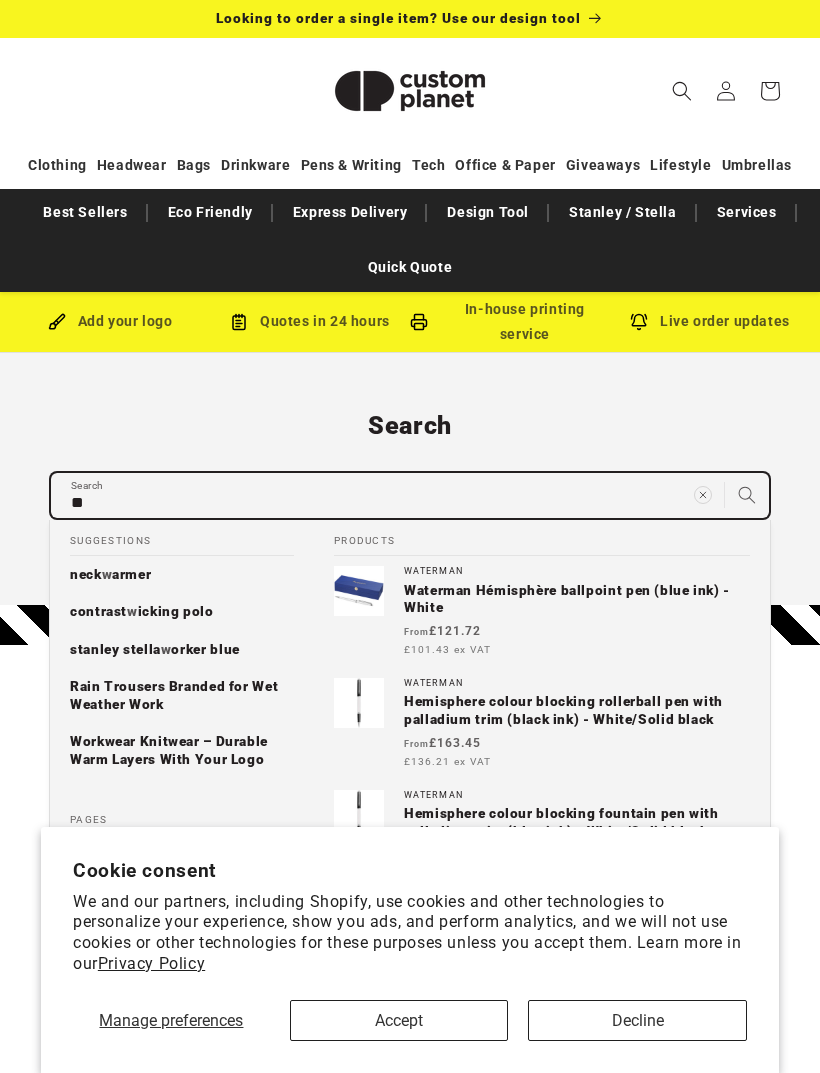 type on "***" 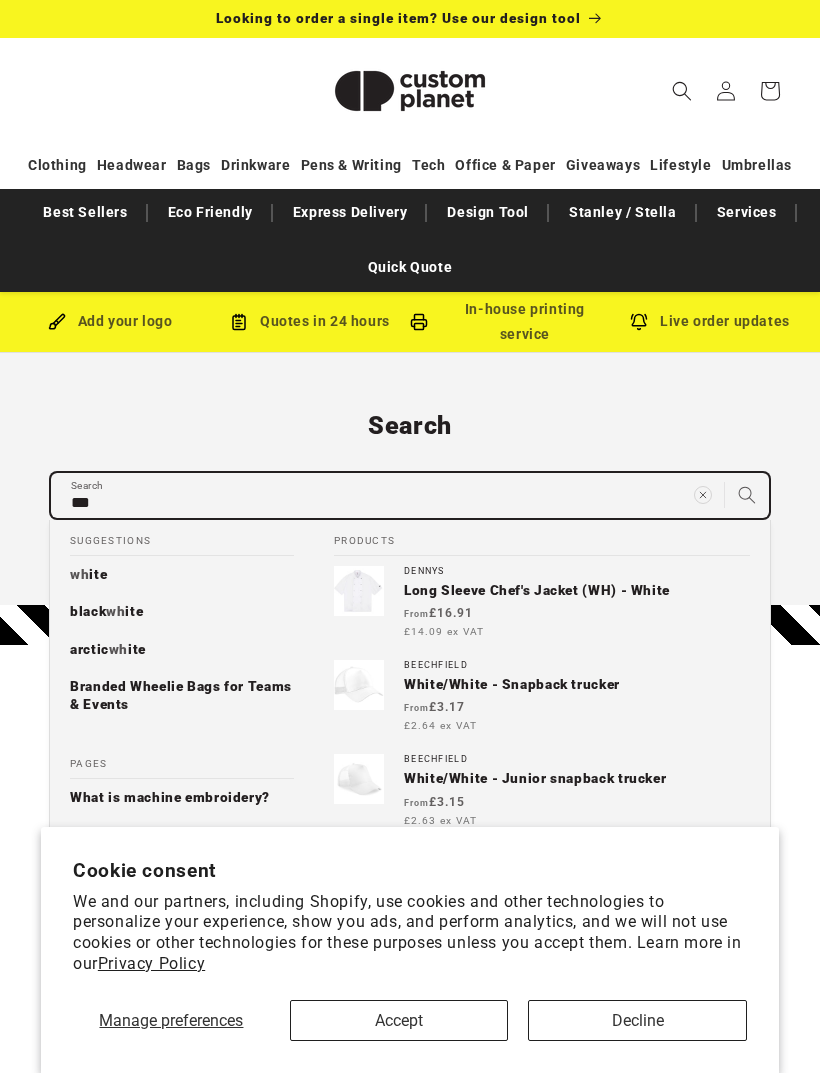 type on "****" 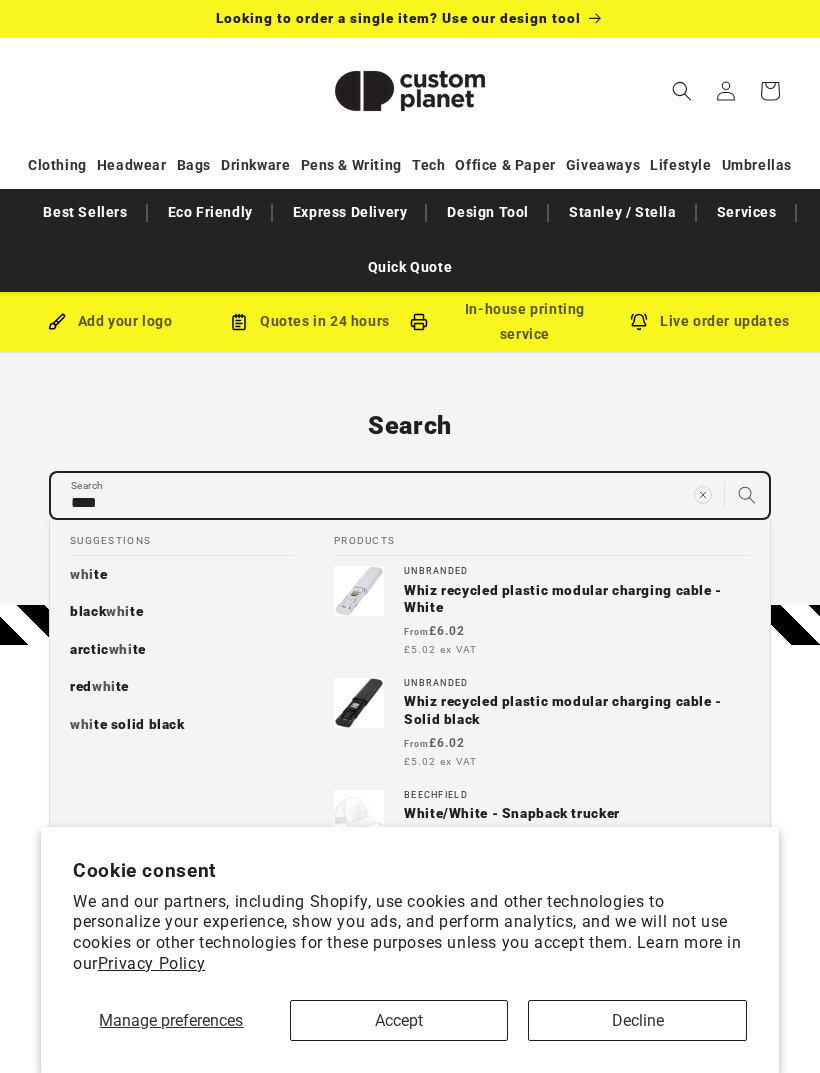 type on "*****" 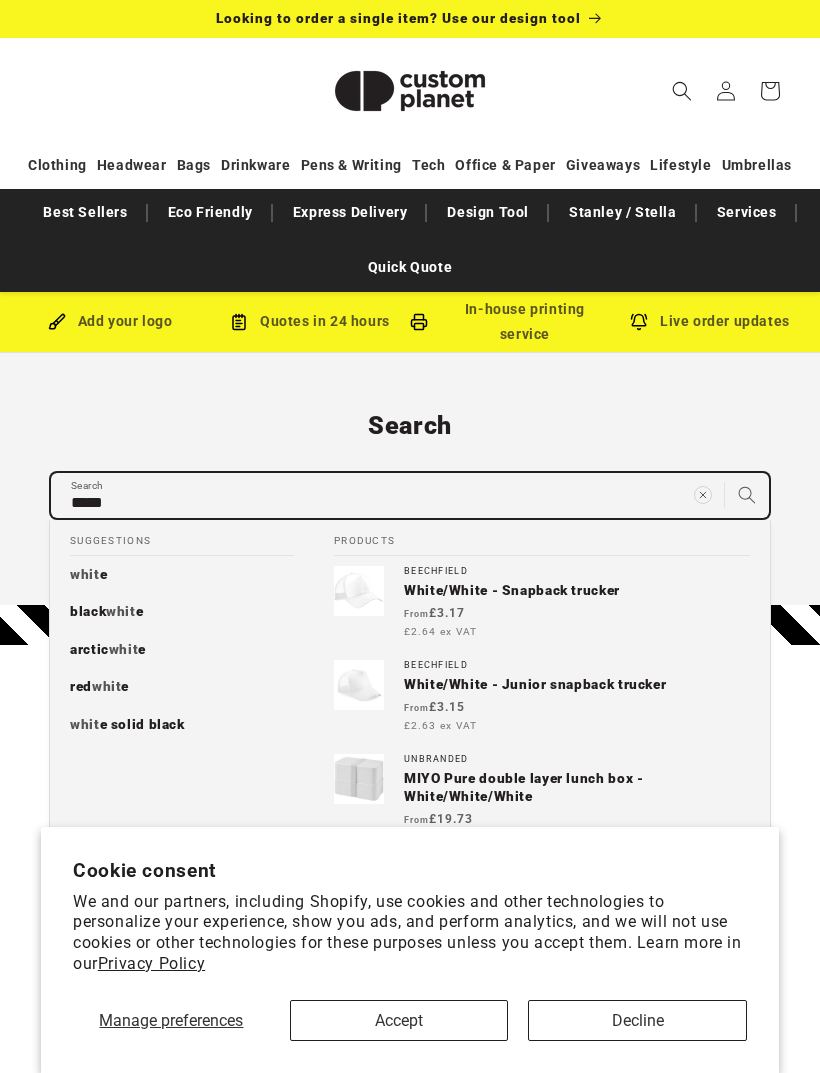 type on "******" 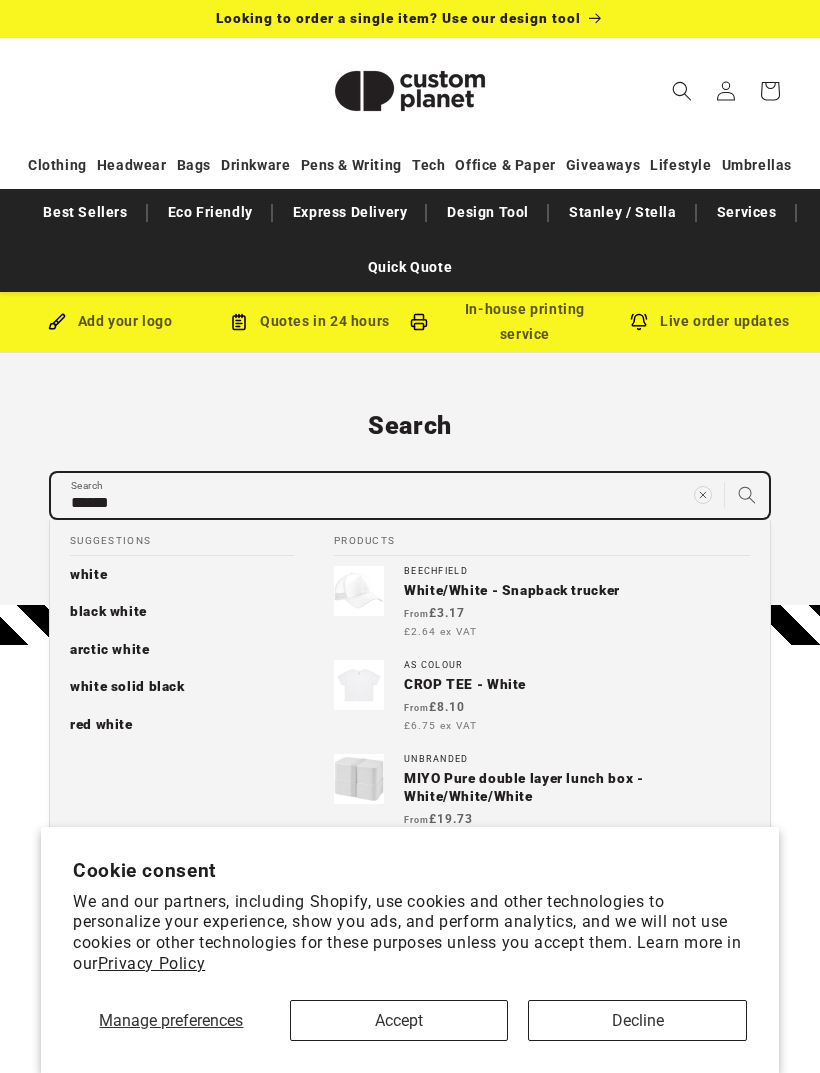 type on "*******" 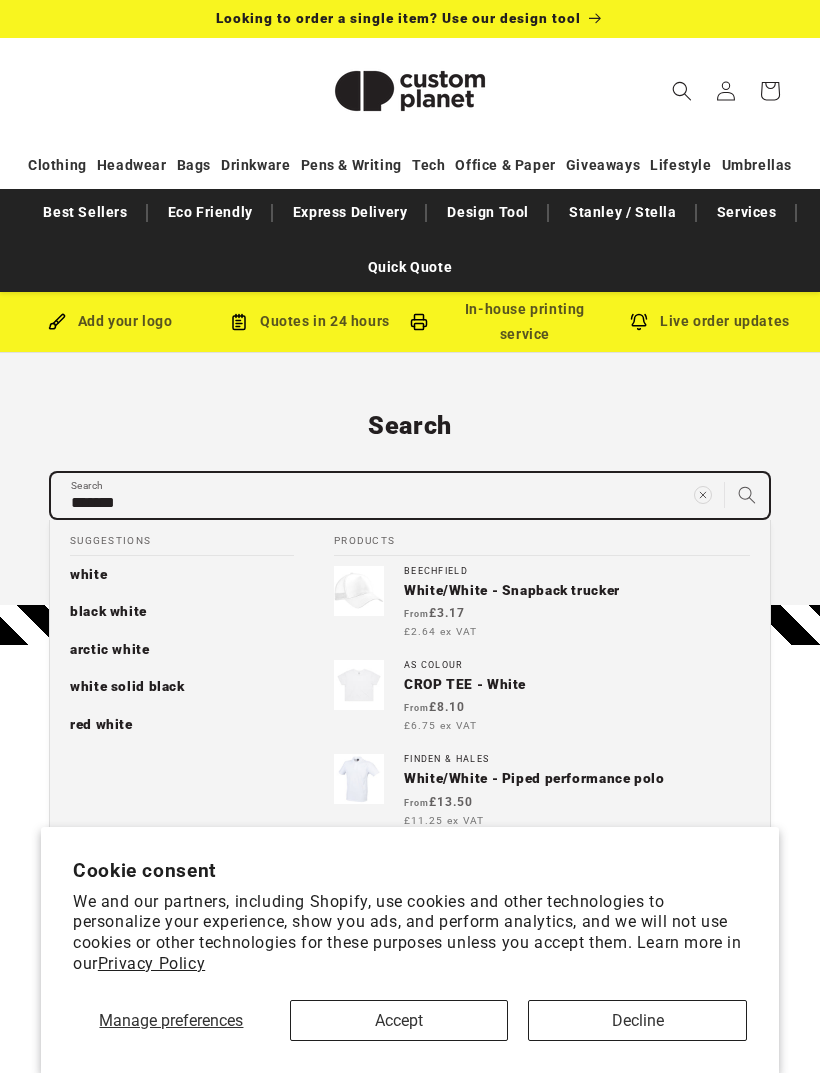 type on "*******" 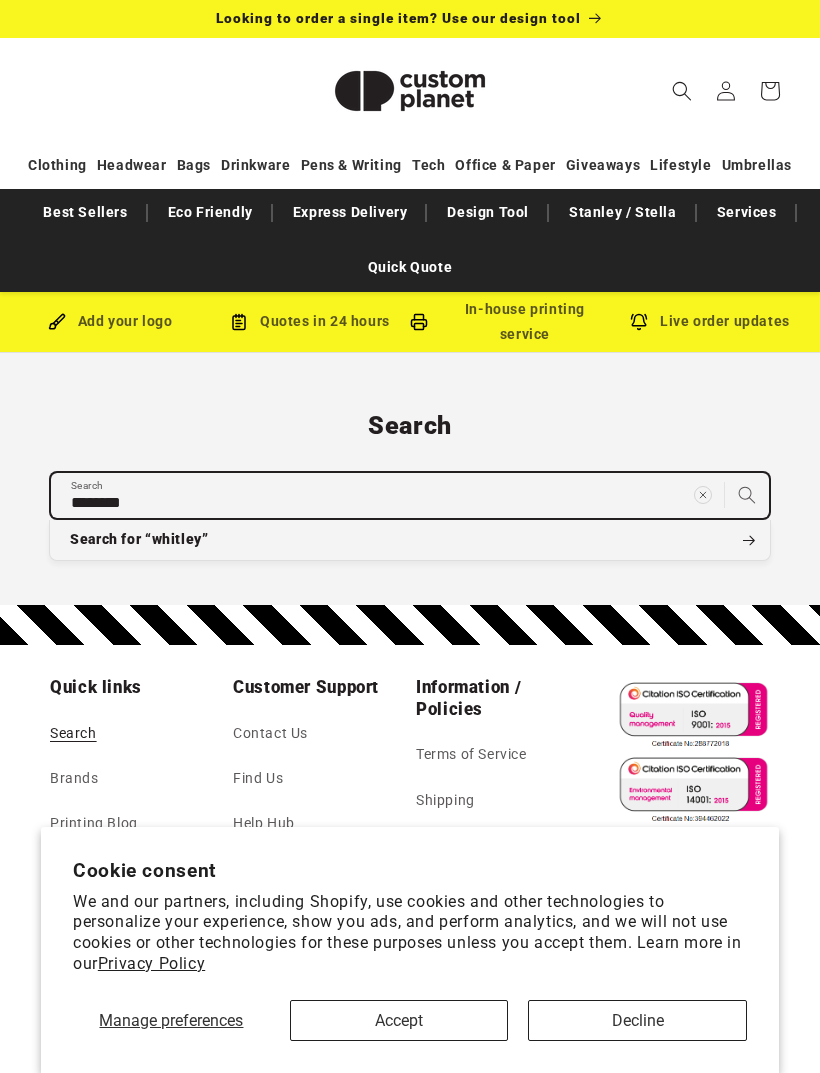 type on "*********" 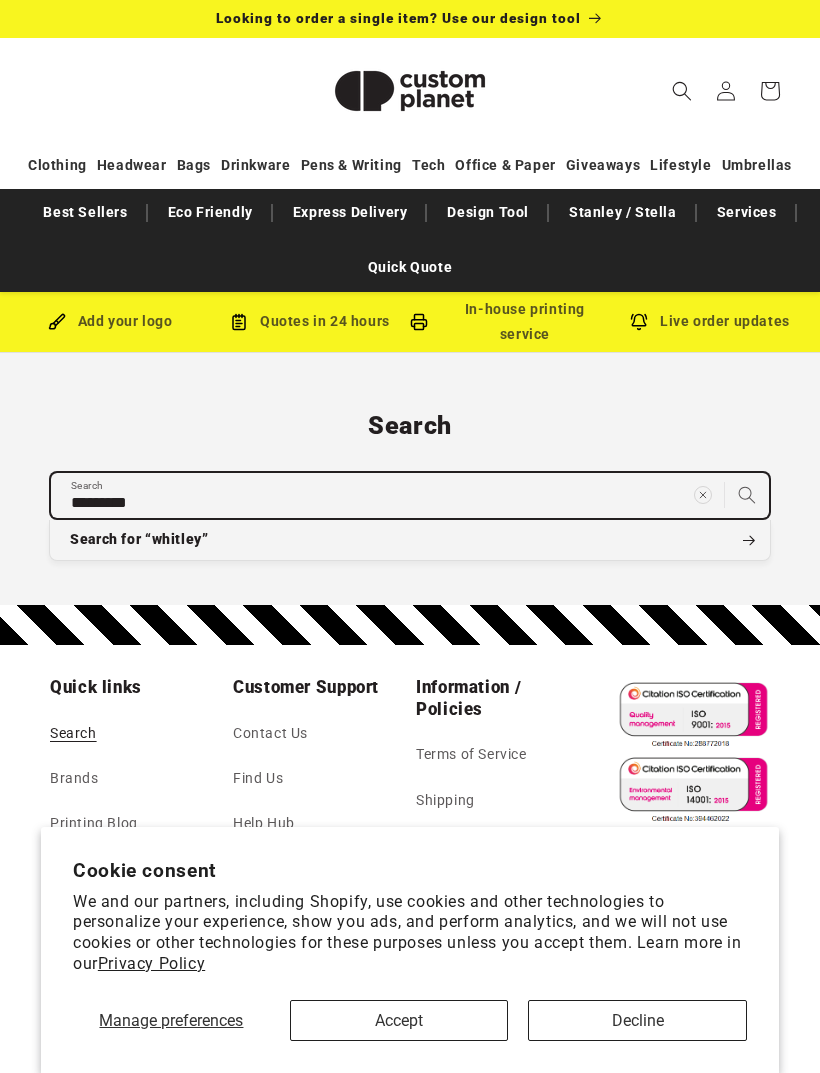 type on "*********" 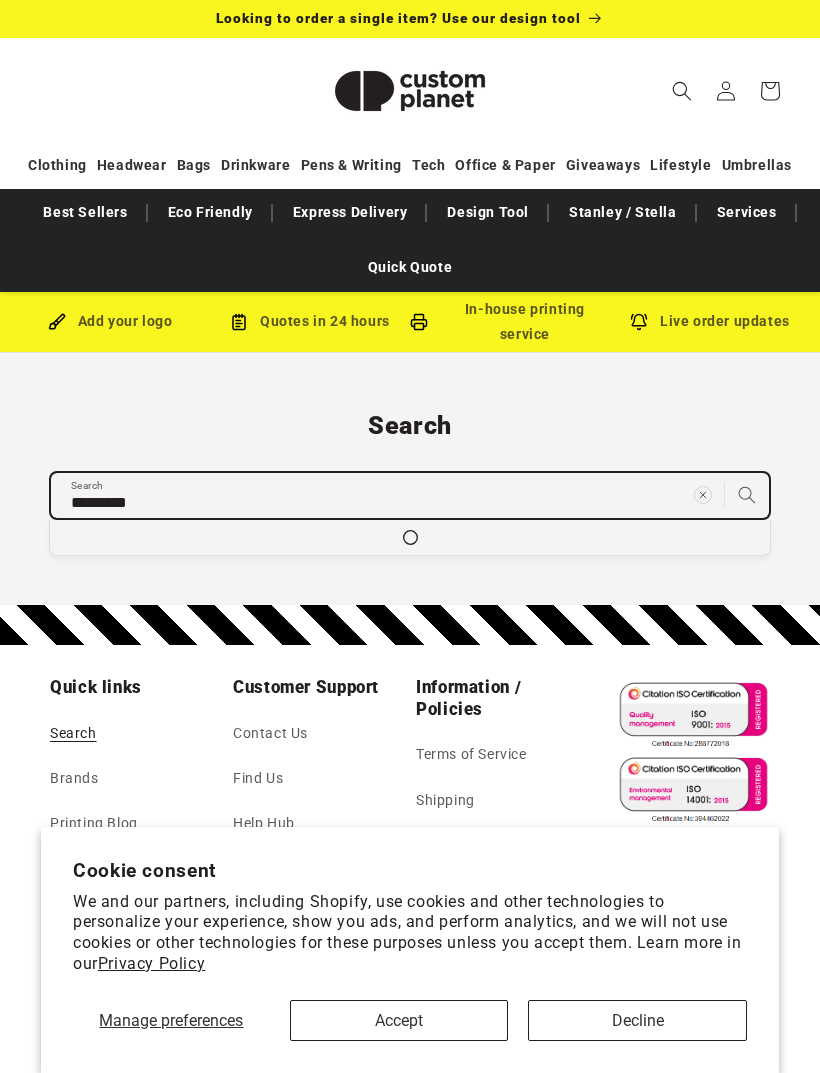 type on "**********" 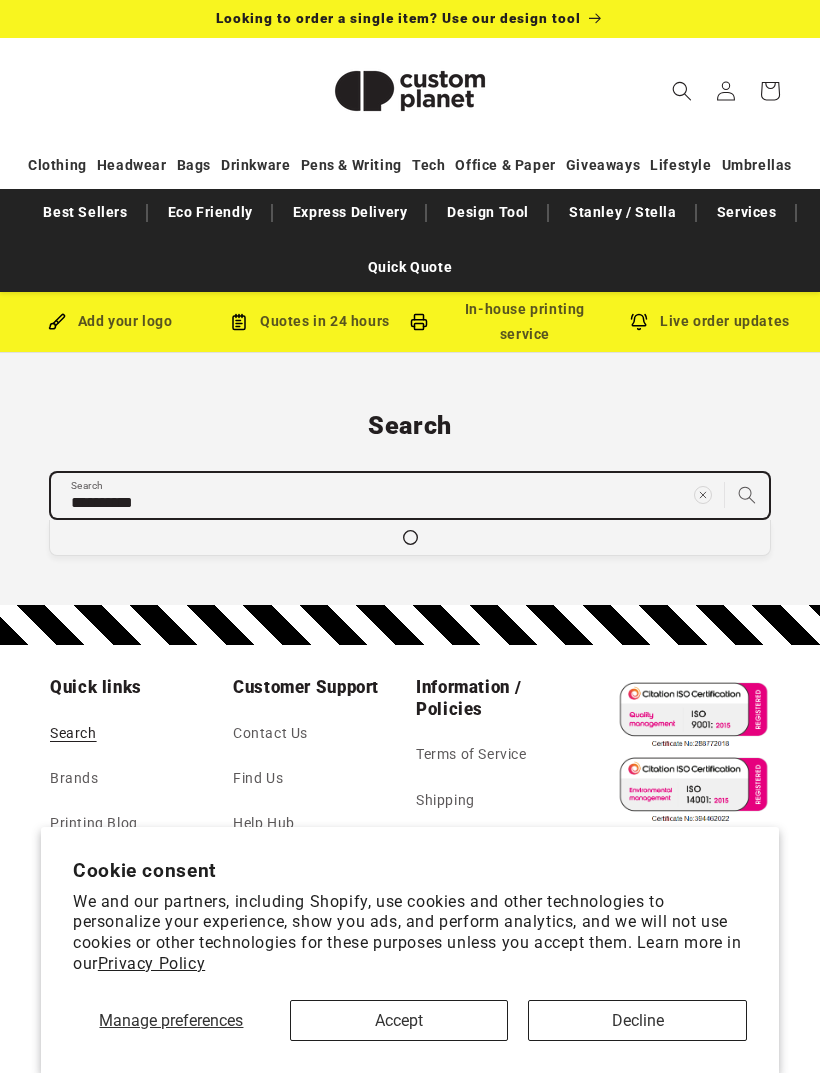 type on "**********" 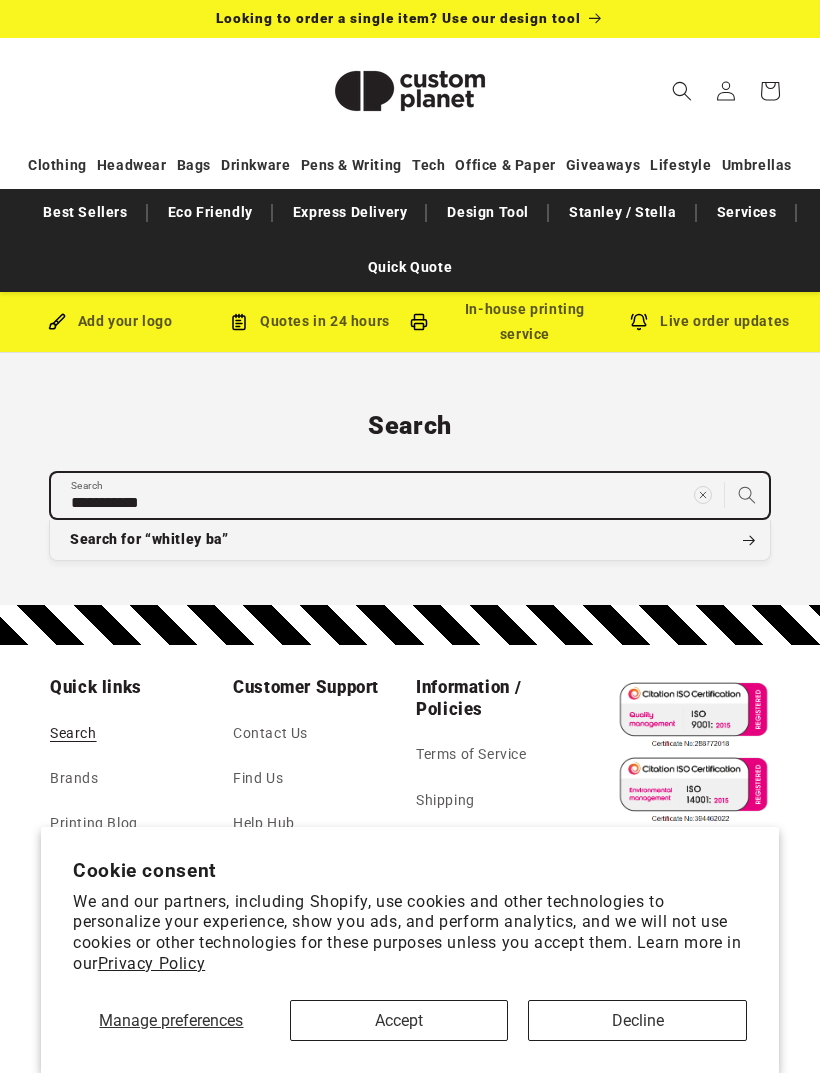 type on "**********" 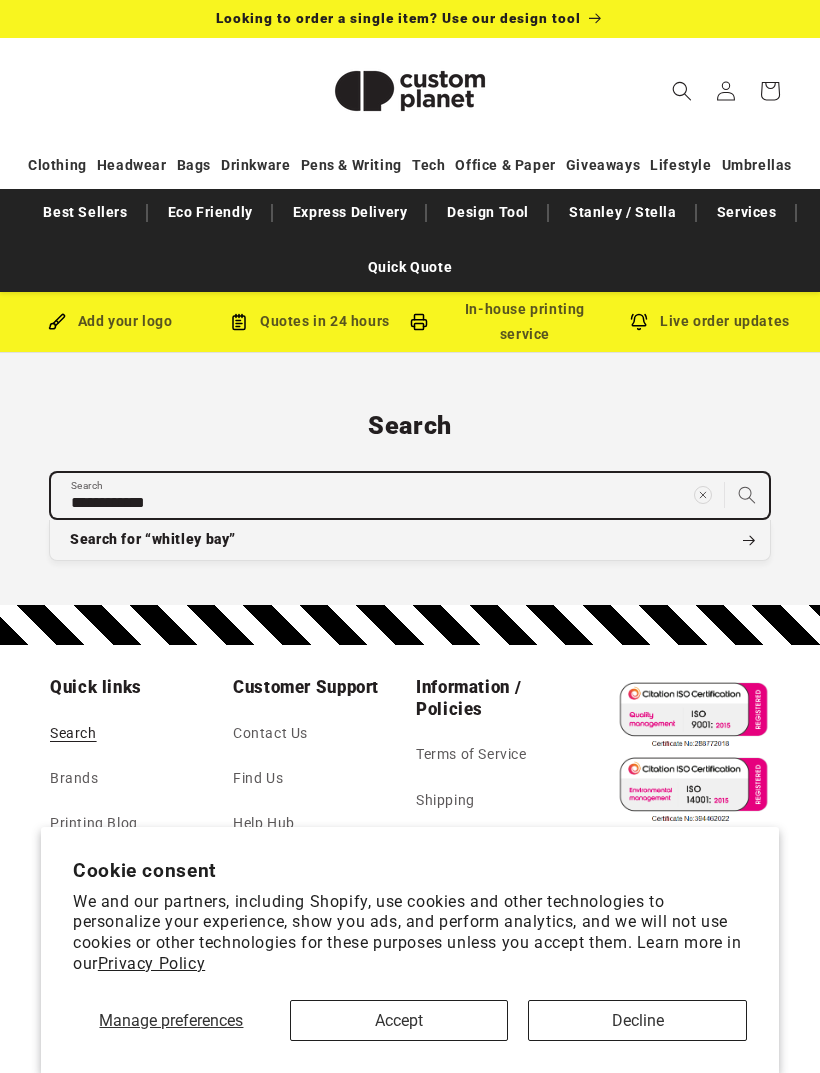 type on "**********" 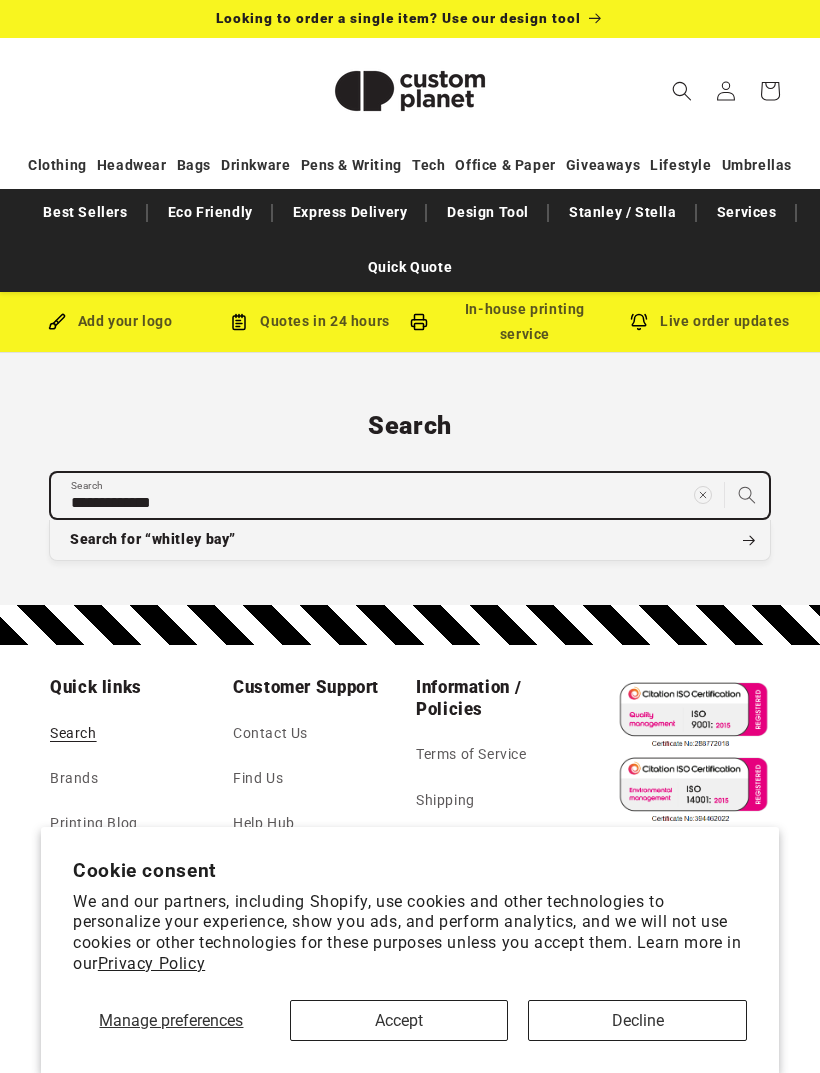 type on "**********" 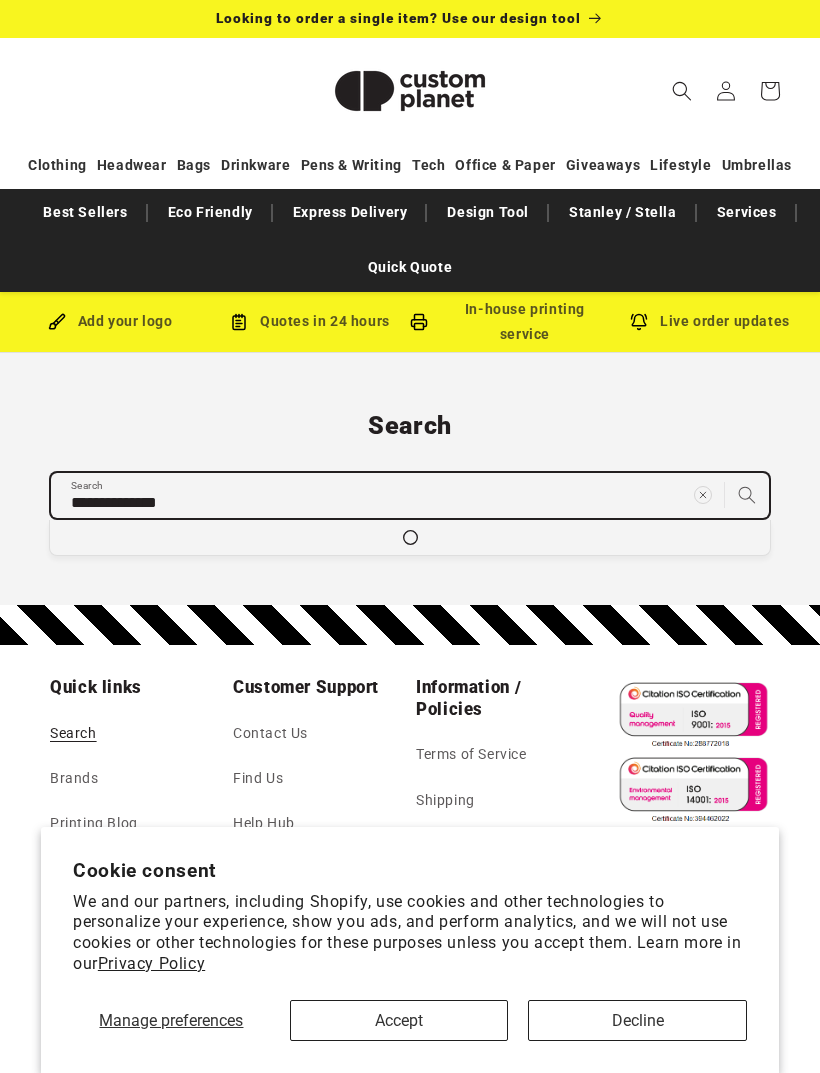 type on "**********" 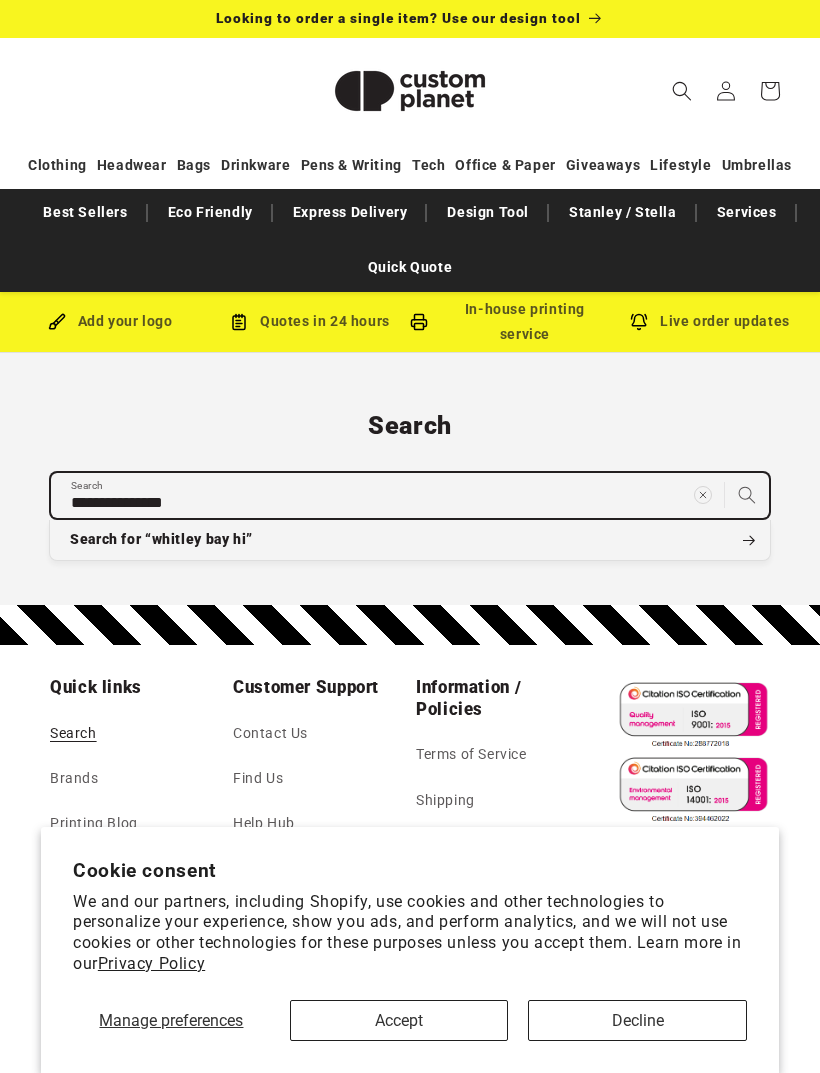 type on "**********" 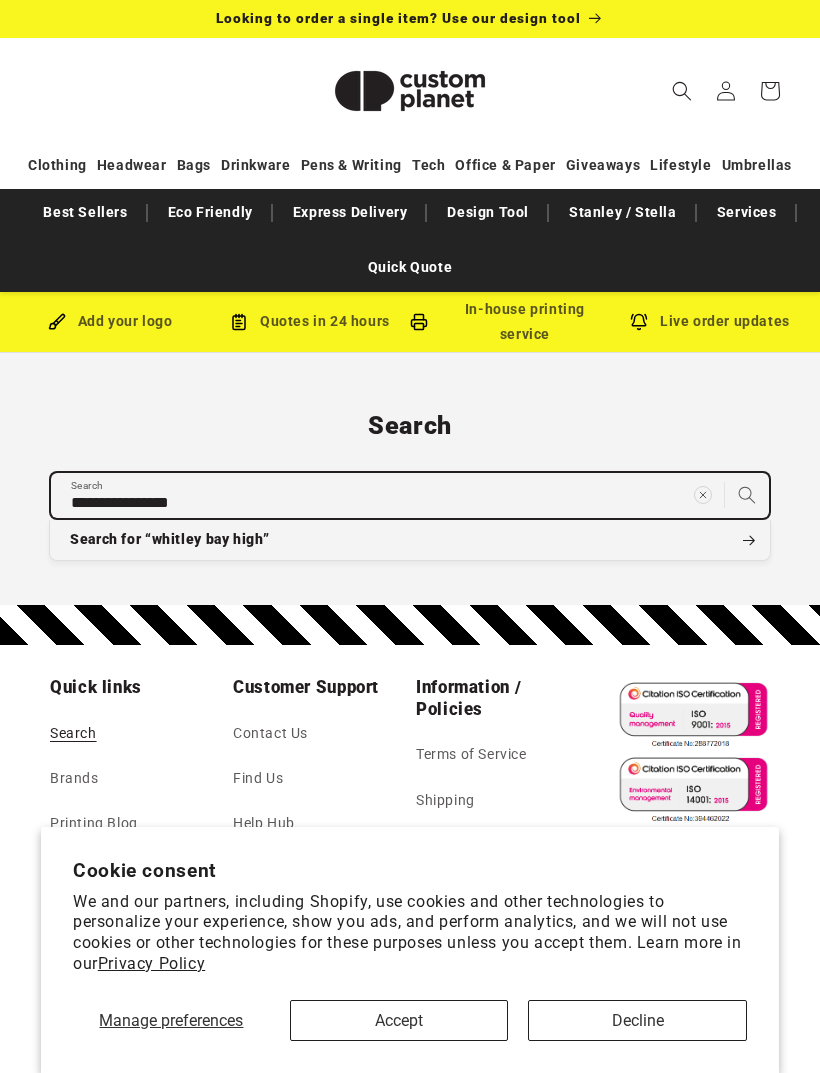 type on "**********" 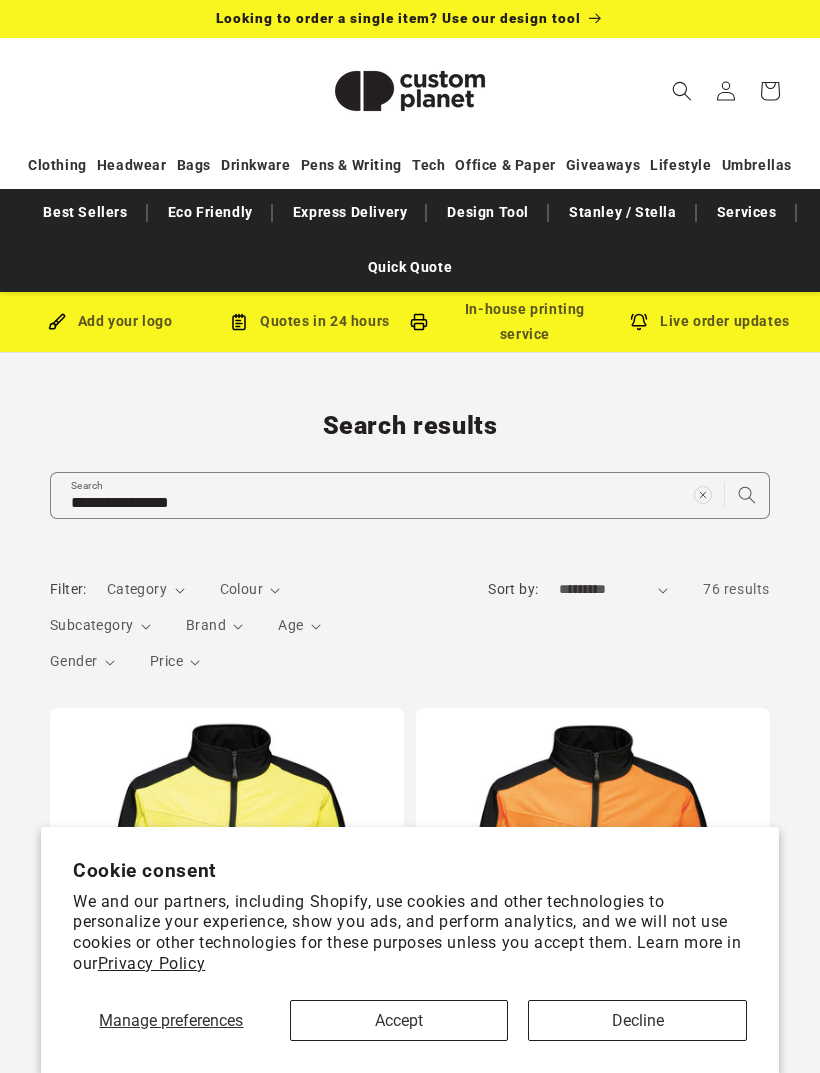 scroll, scrollTop: 0, scrollLeft: 0, axis: both 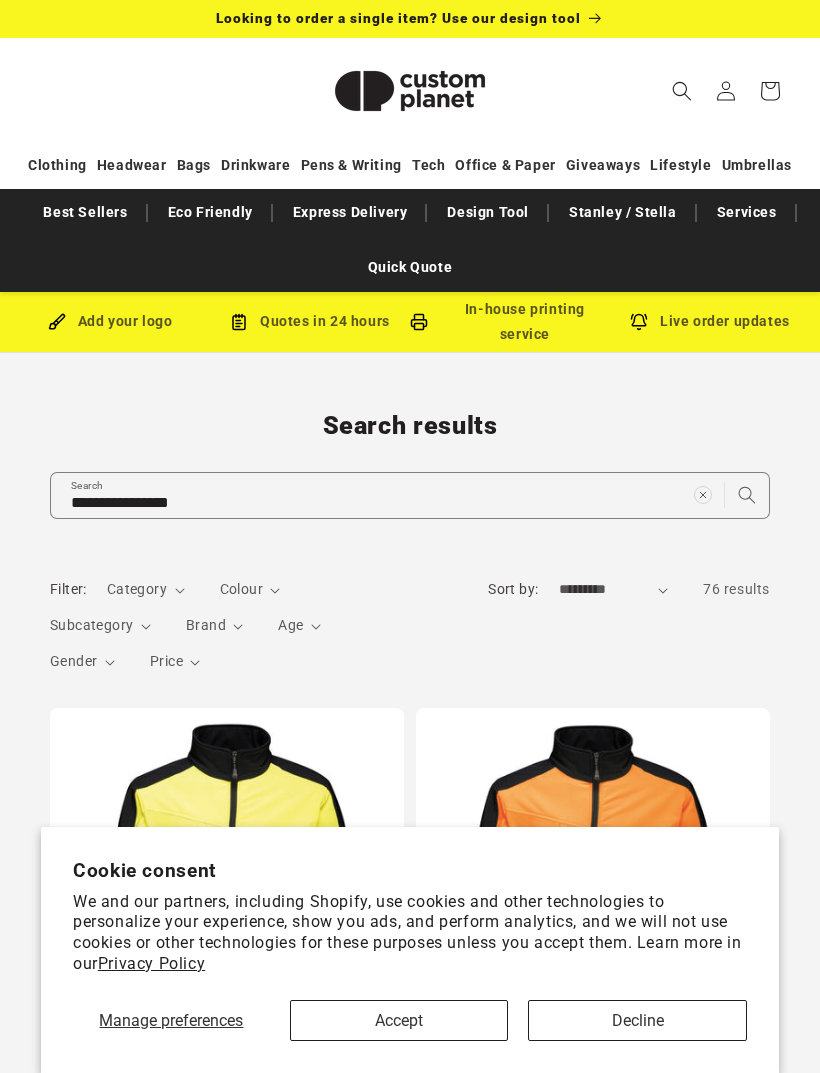 click 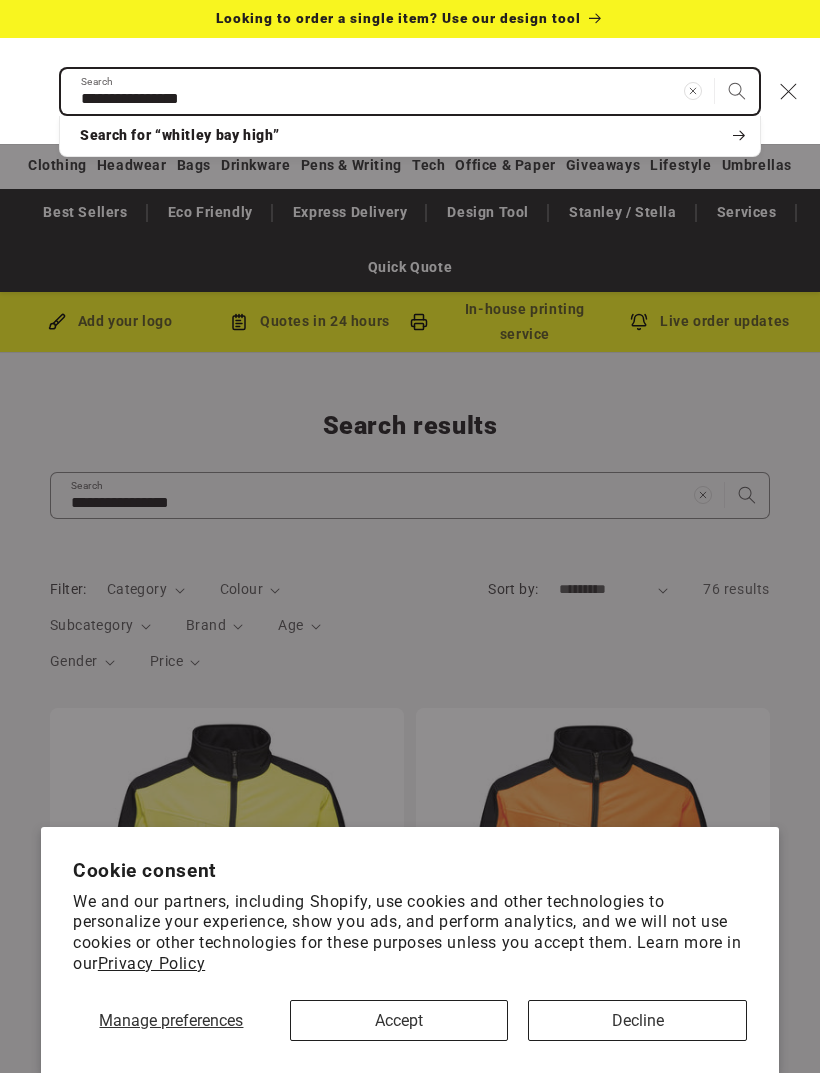 type on "*" 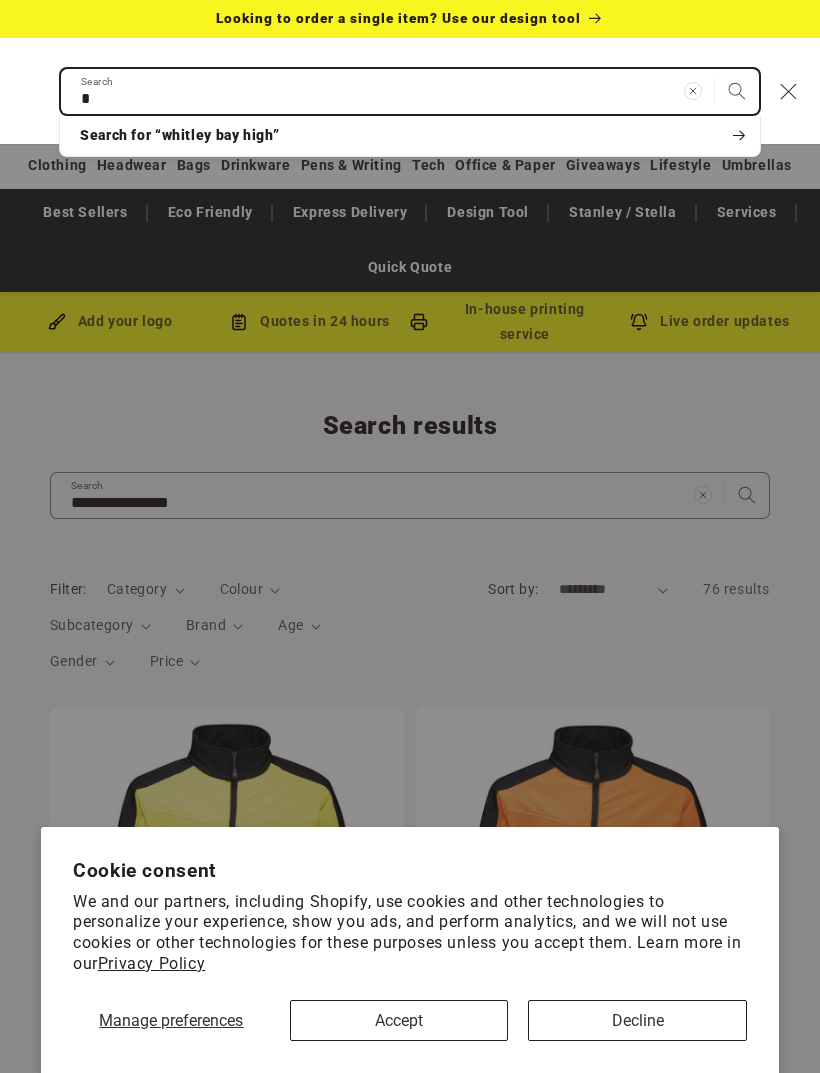type on "*" 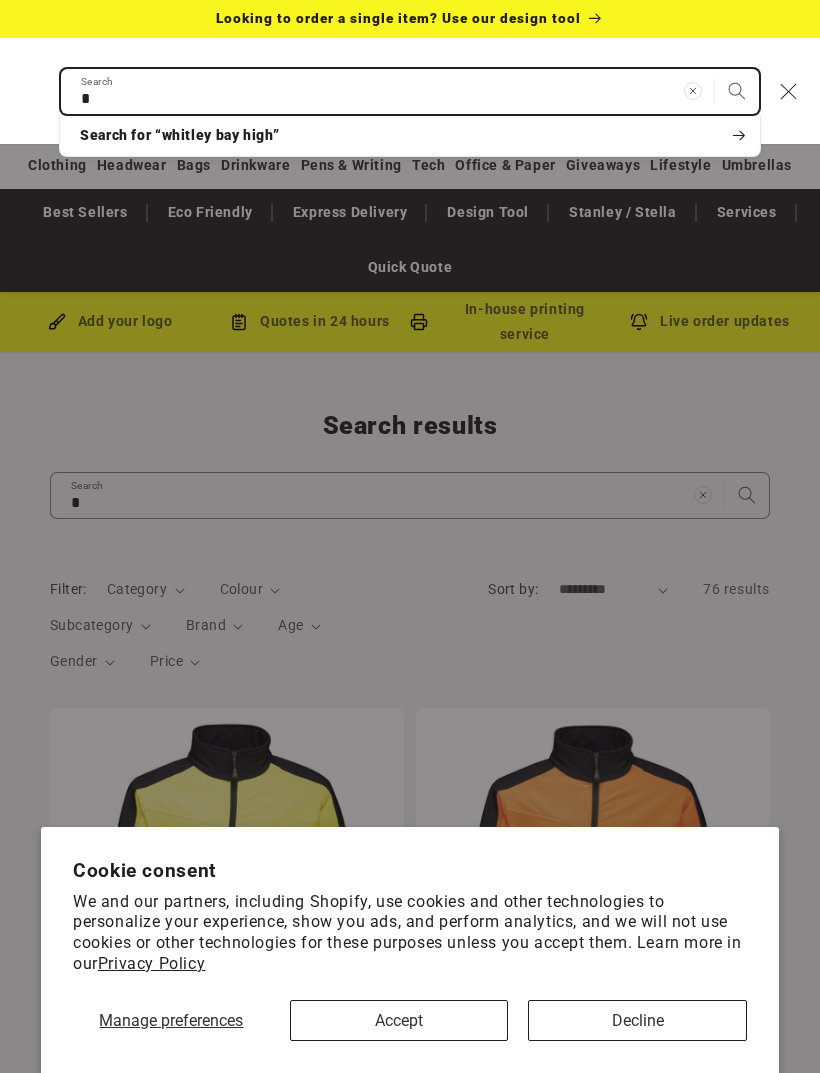 type on "**" 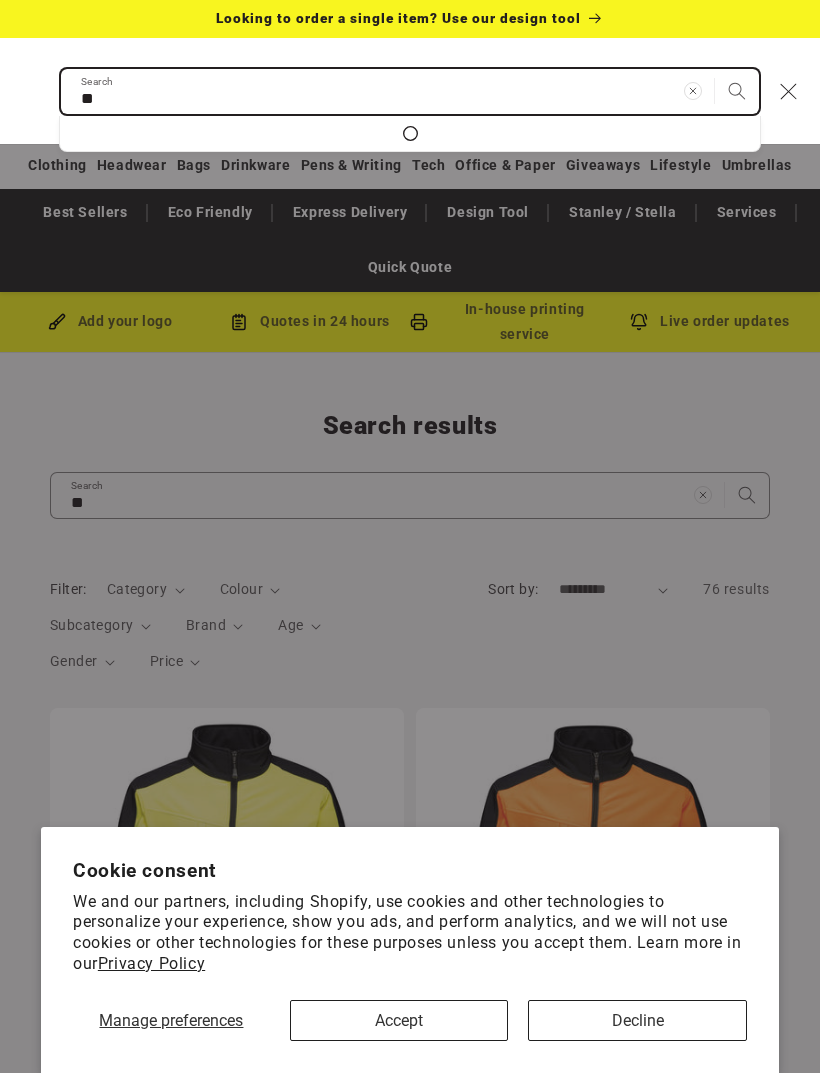 type on "***" 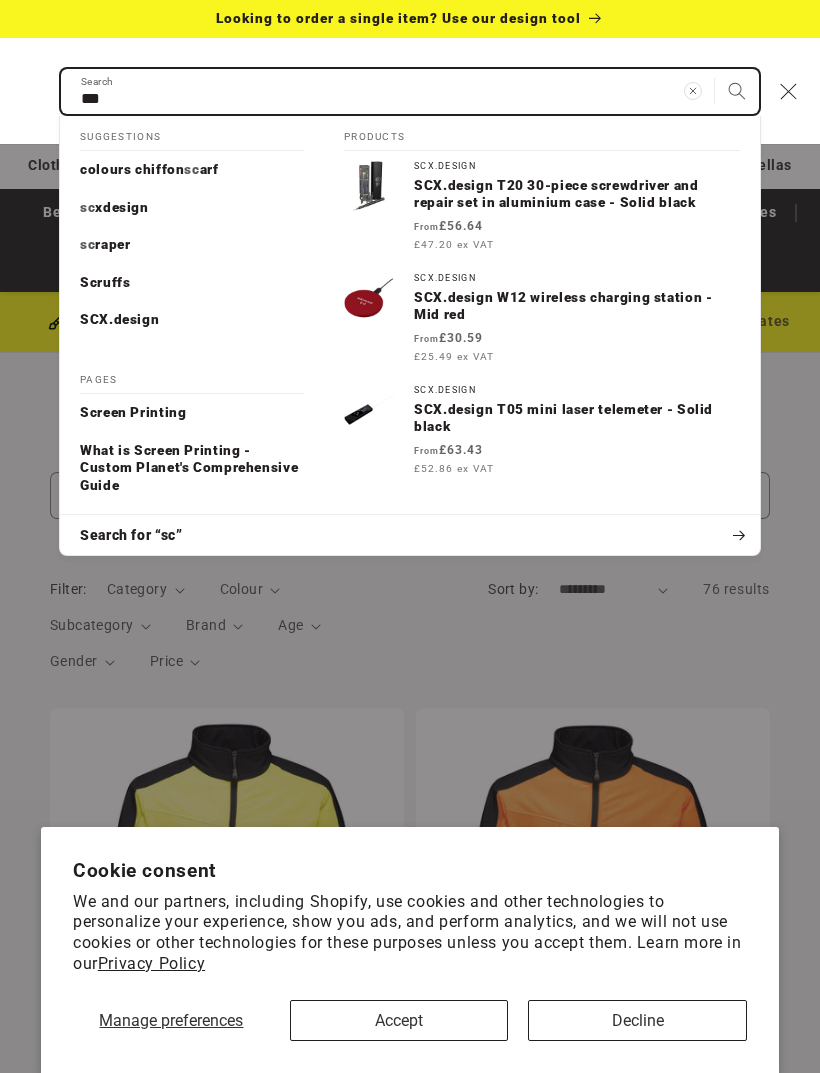 type on "****" 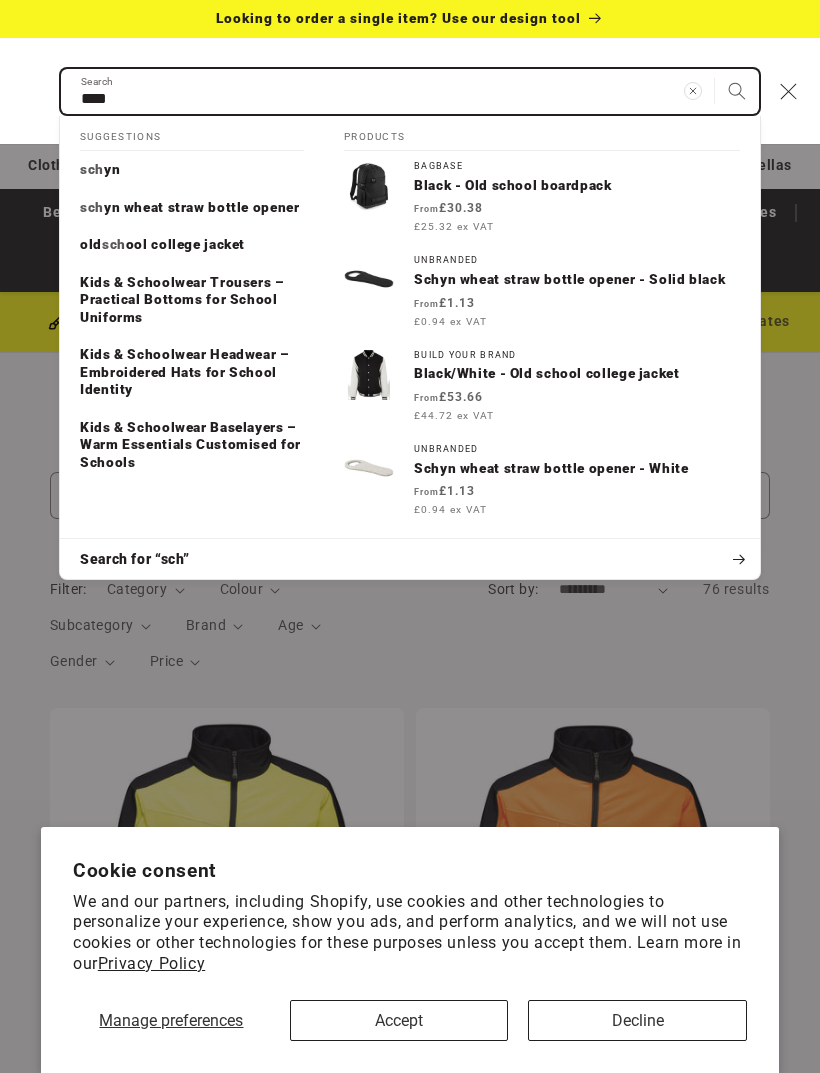 type on "*****" 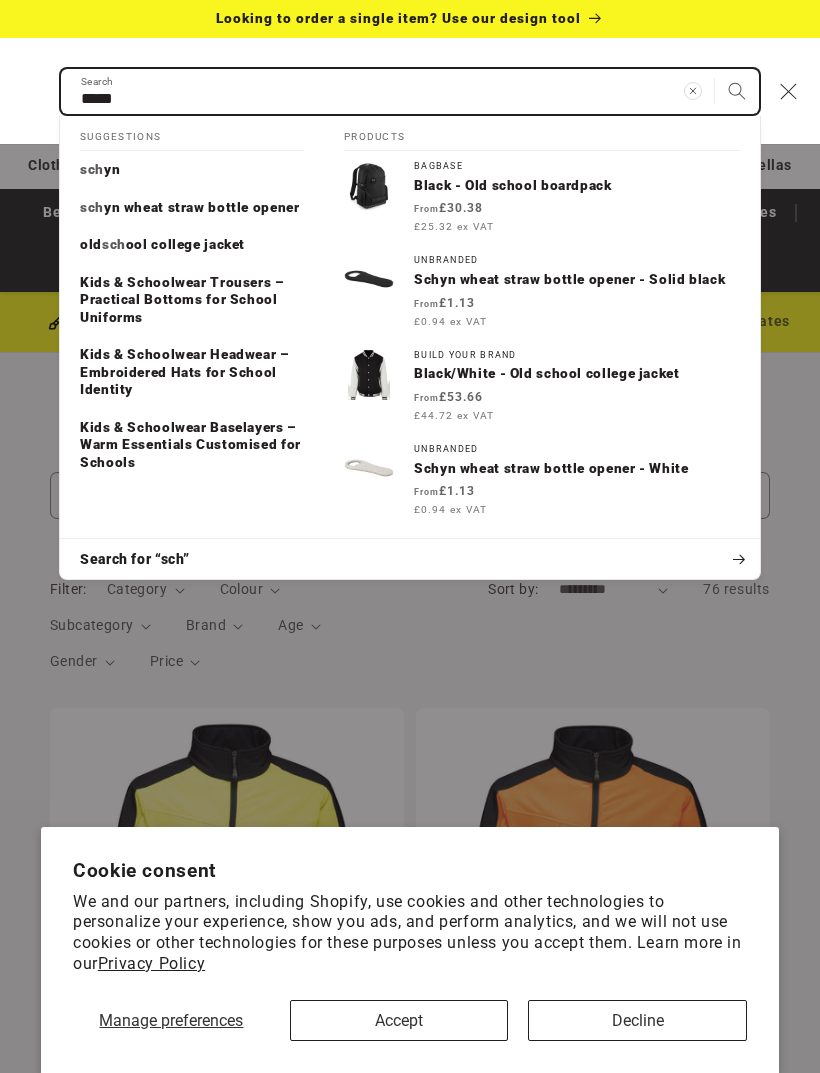 type on "******" 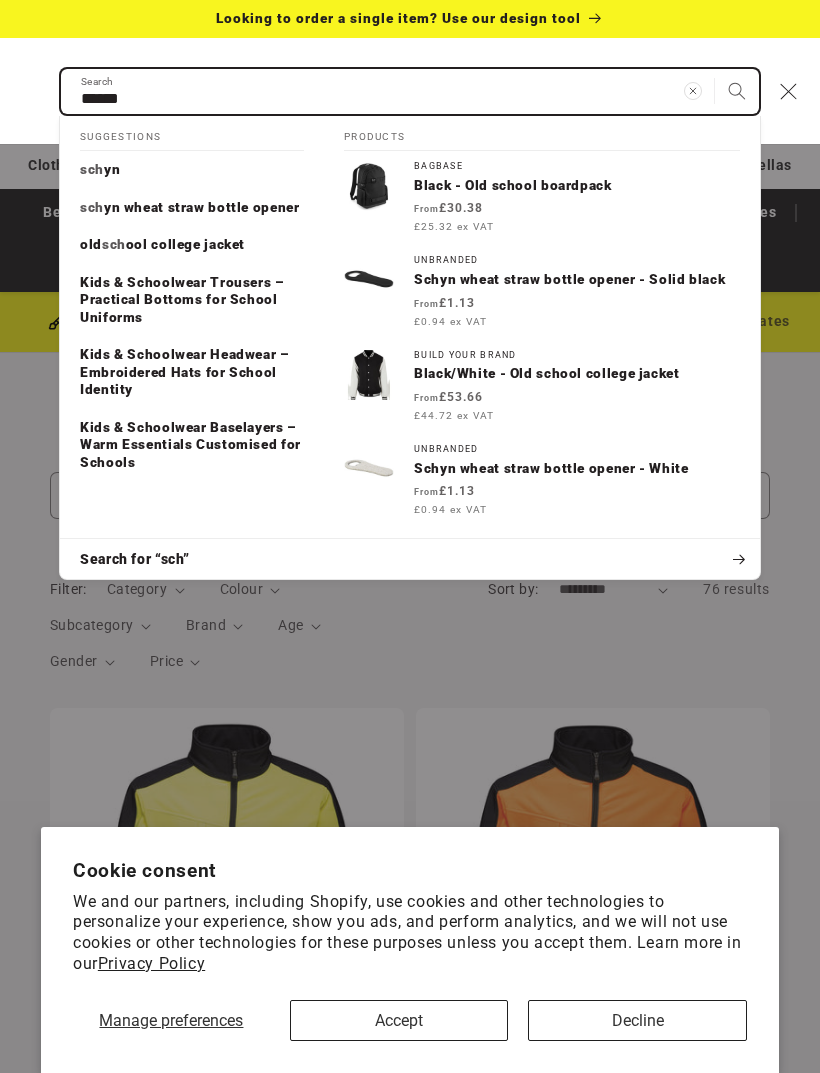type on "******" 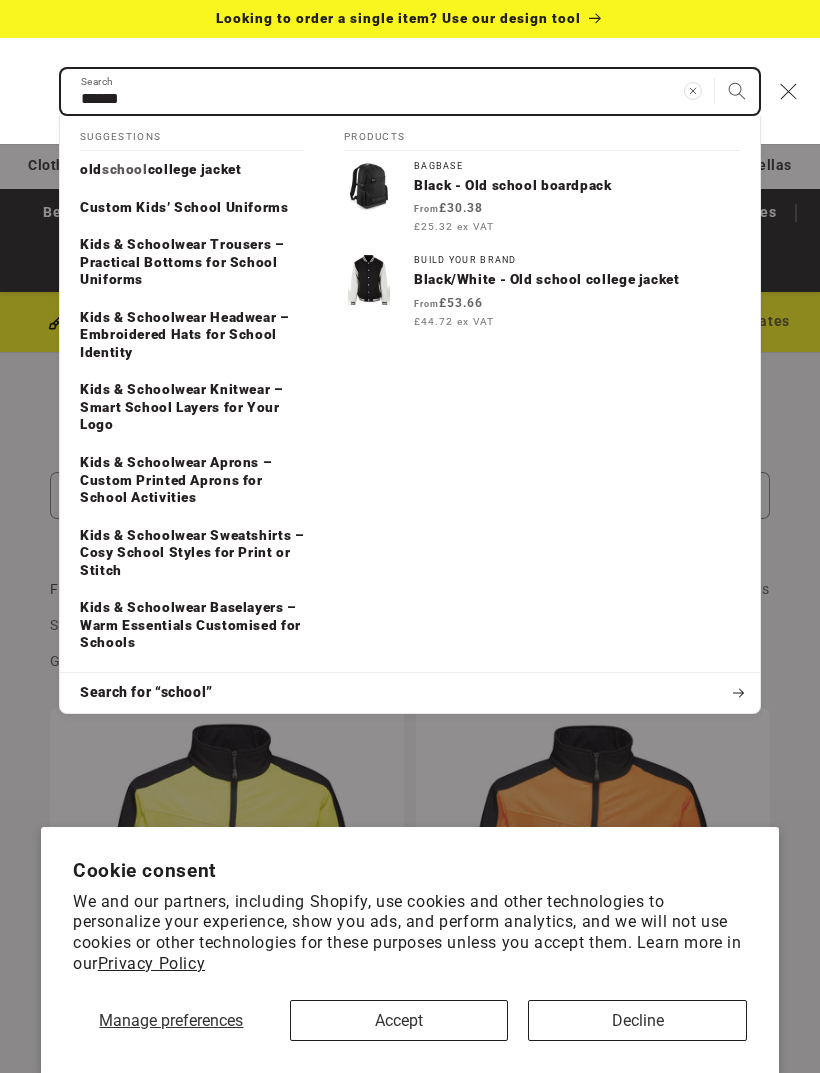 type on "******" 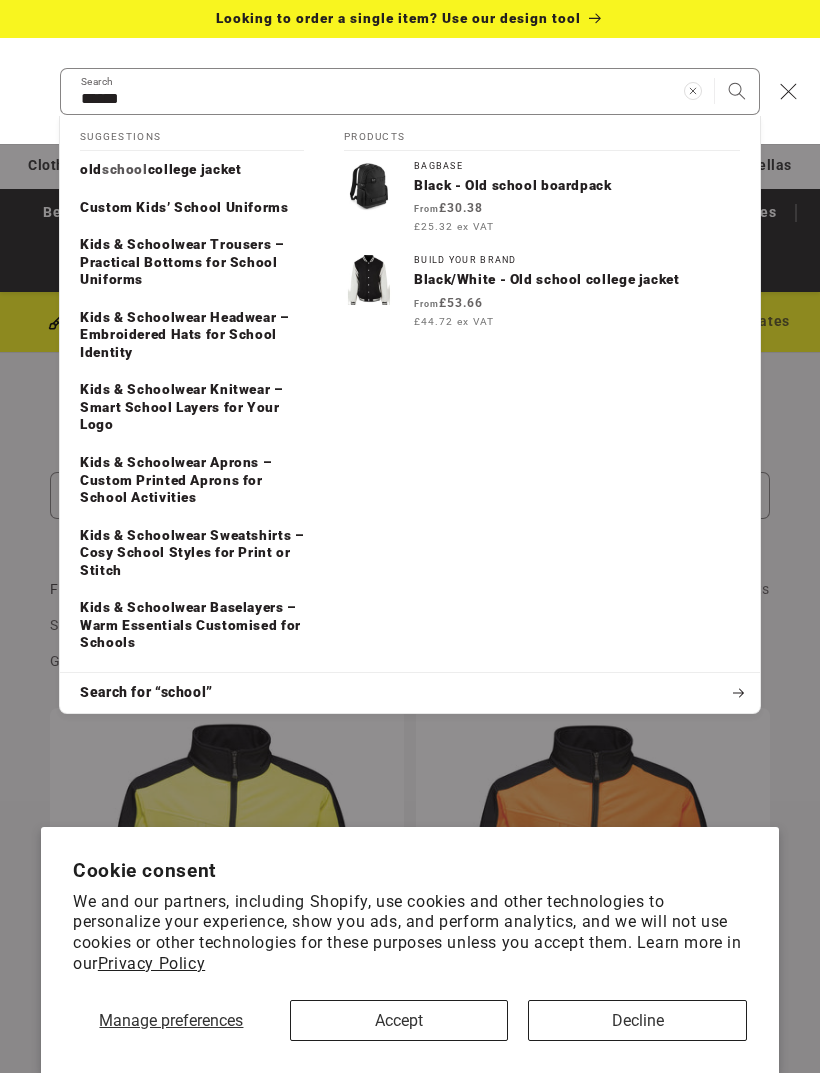 click on "Custom Kids’ School Uniforms" at bounding box center [184, 208] 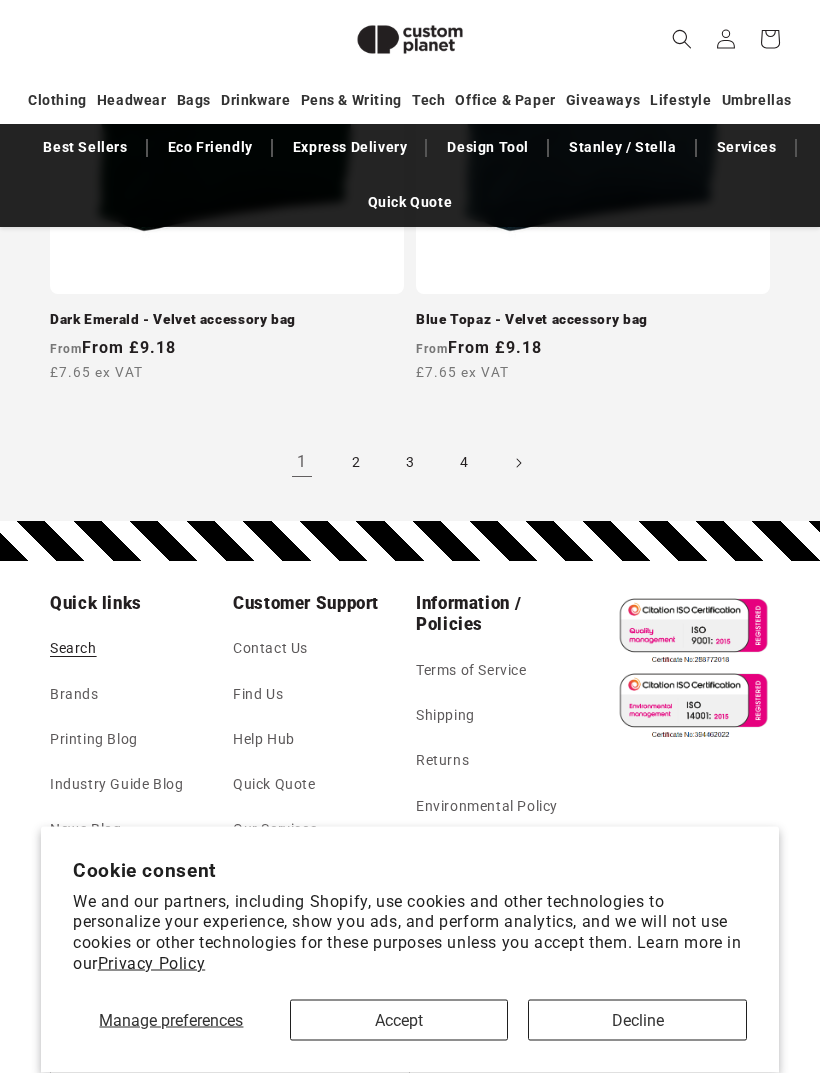scroll, scrollTop: 6026, scrollLeft: 0, axis: vertical 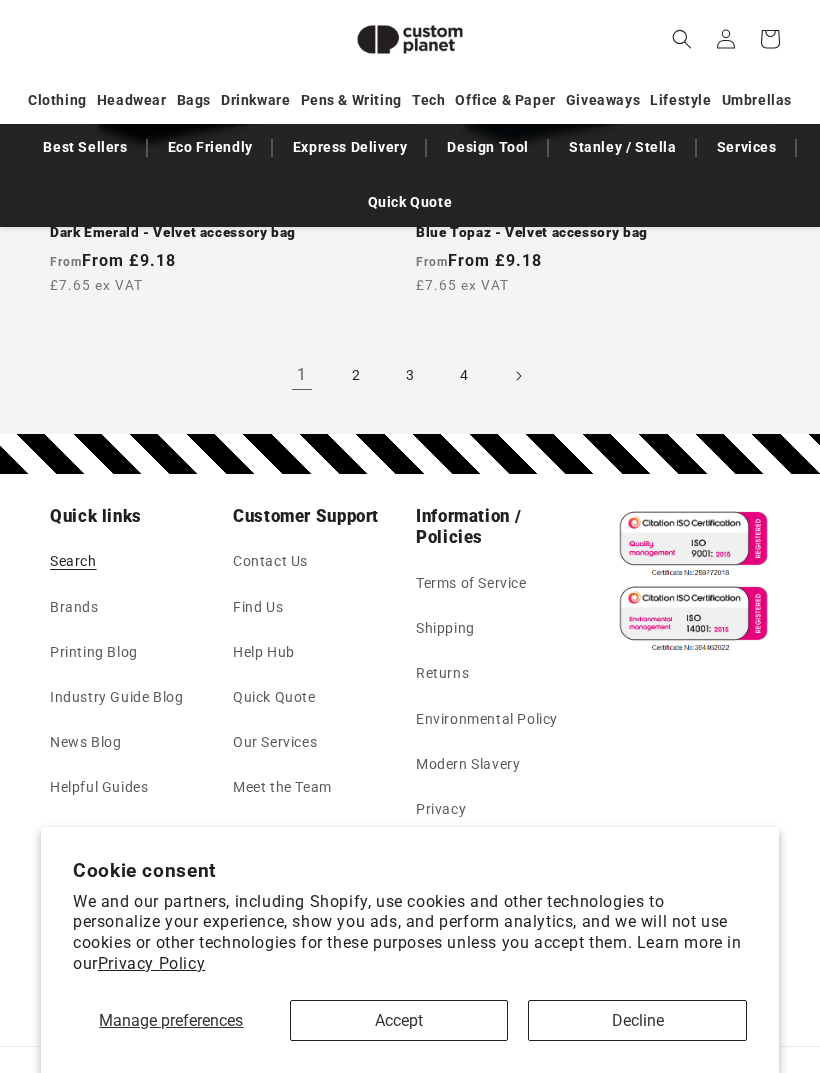 click on "Decline" at bounding box center [637, 1020] 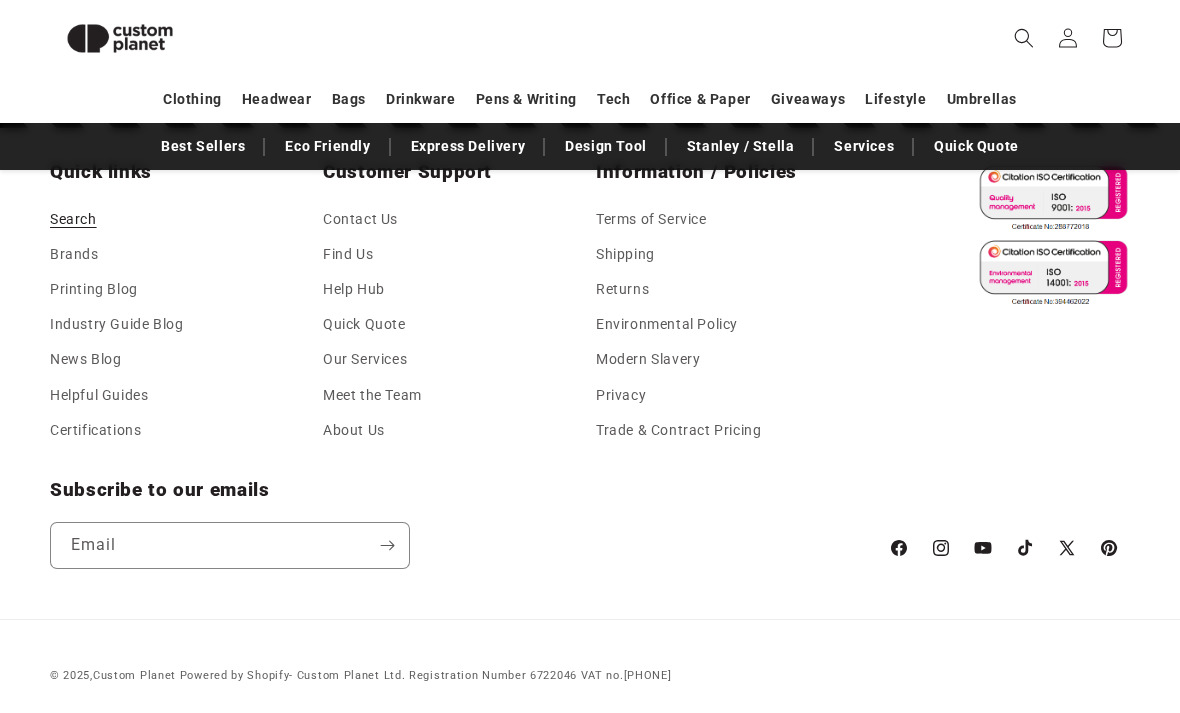 scroll, scrollTop: 2307, scrollLeft: 0, axis: vertical 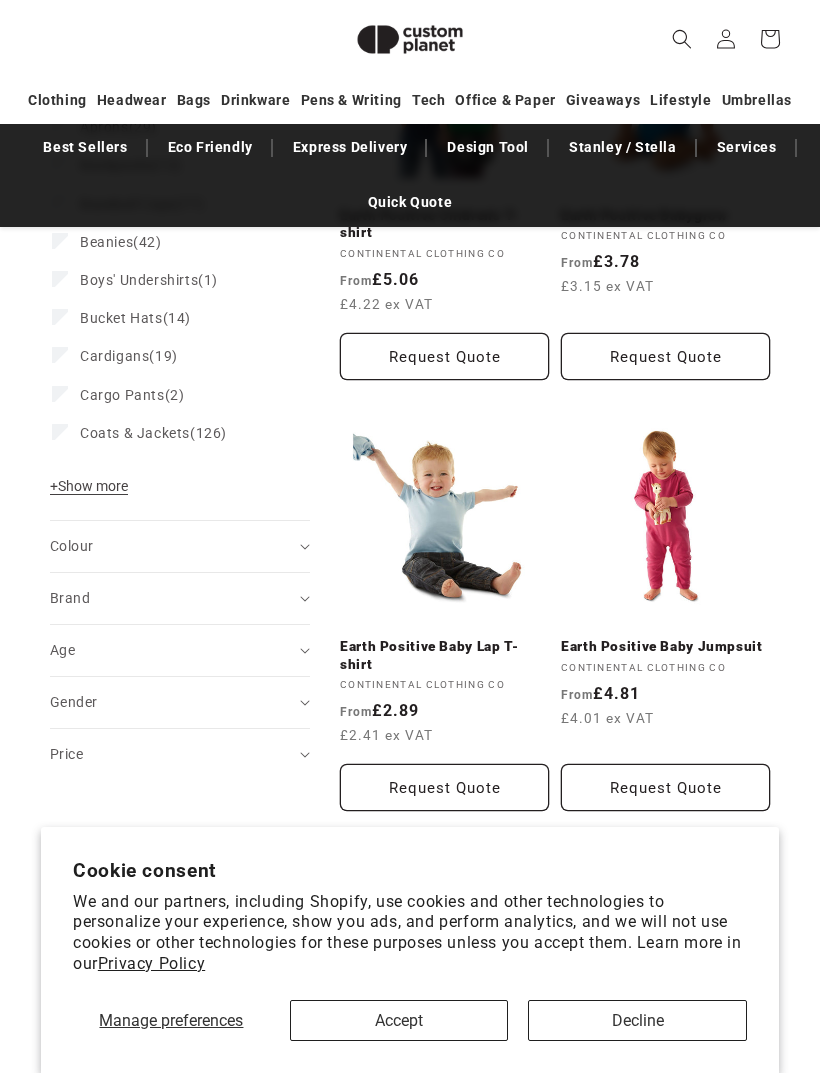 click on "Brand
(0)" at bounding box center (180, 598) 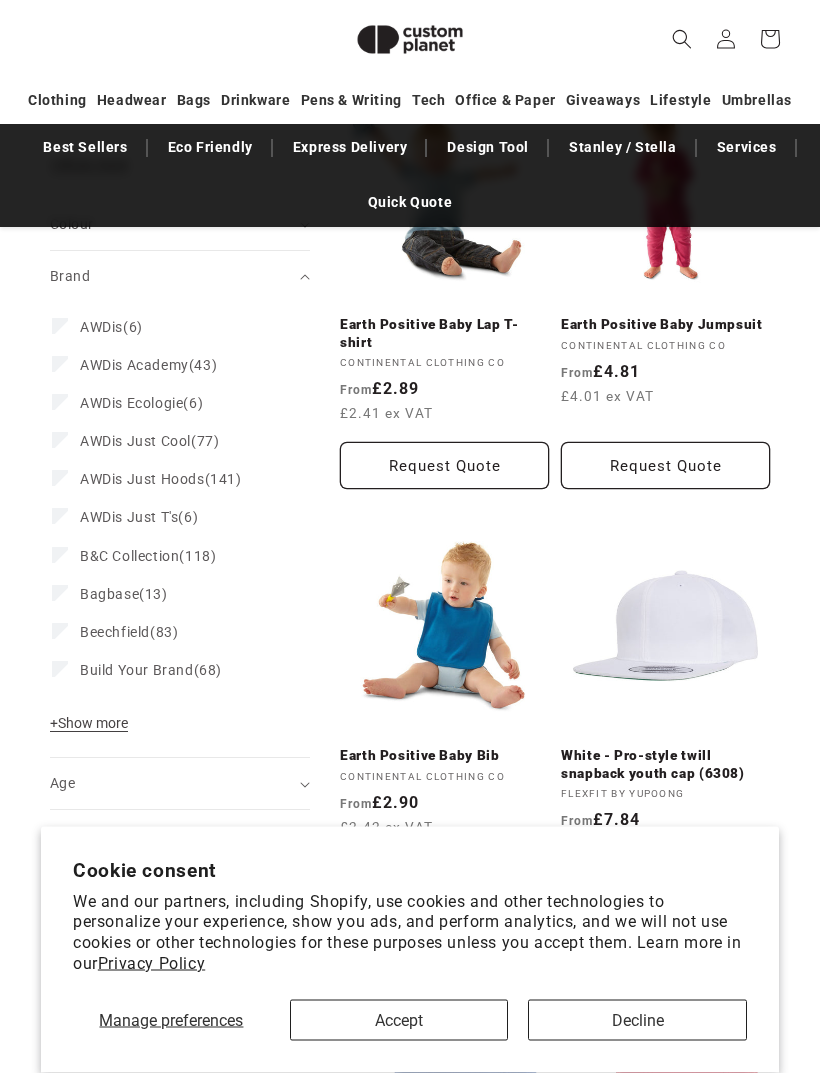 scroll, scrollTop: 812, scrollLeft: 0, axis: vertical 